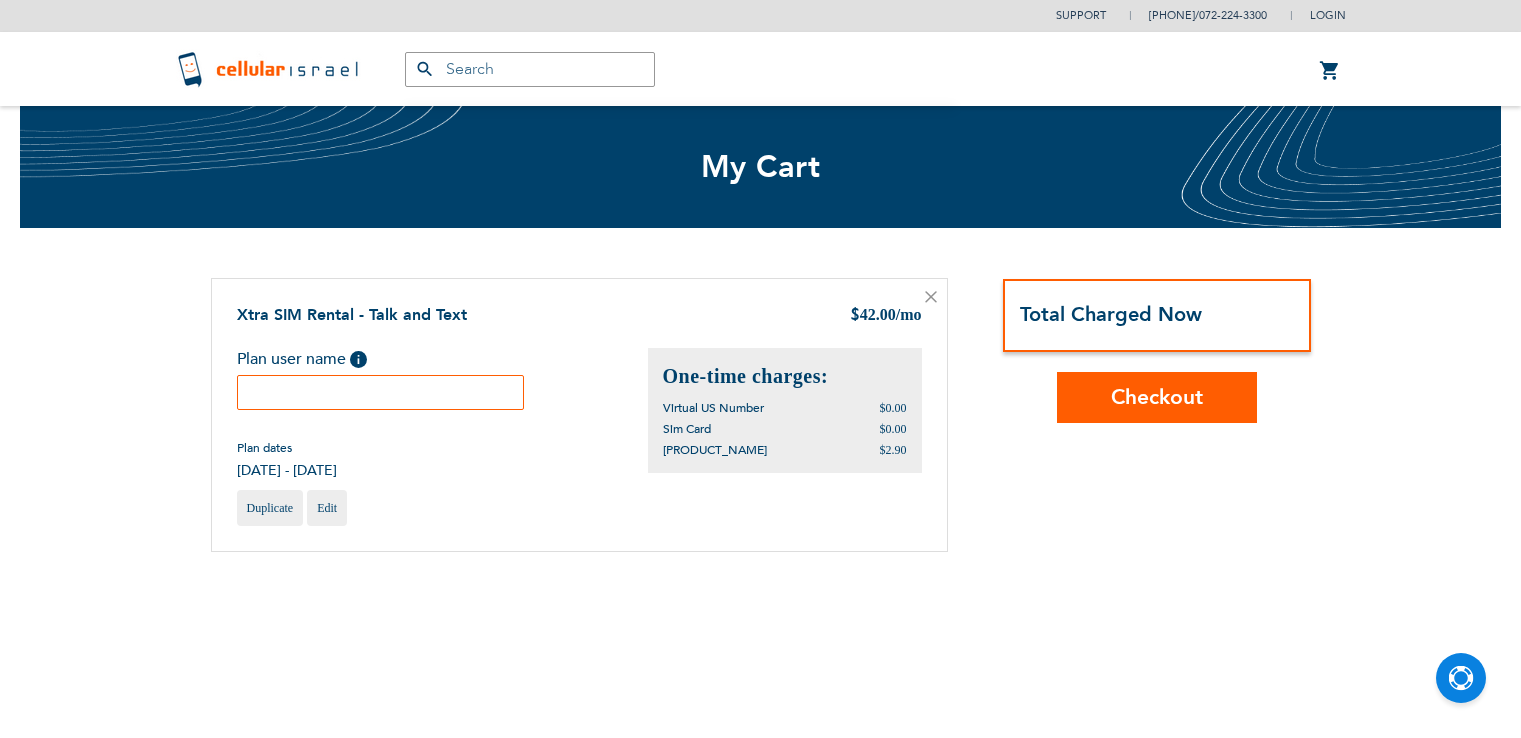 scroll, scrollTop: 0, scrollLeft: 0, axis: both 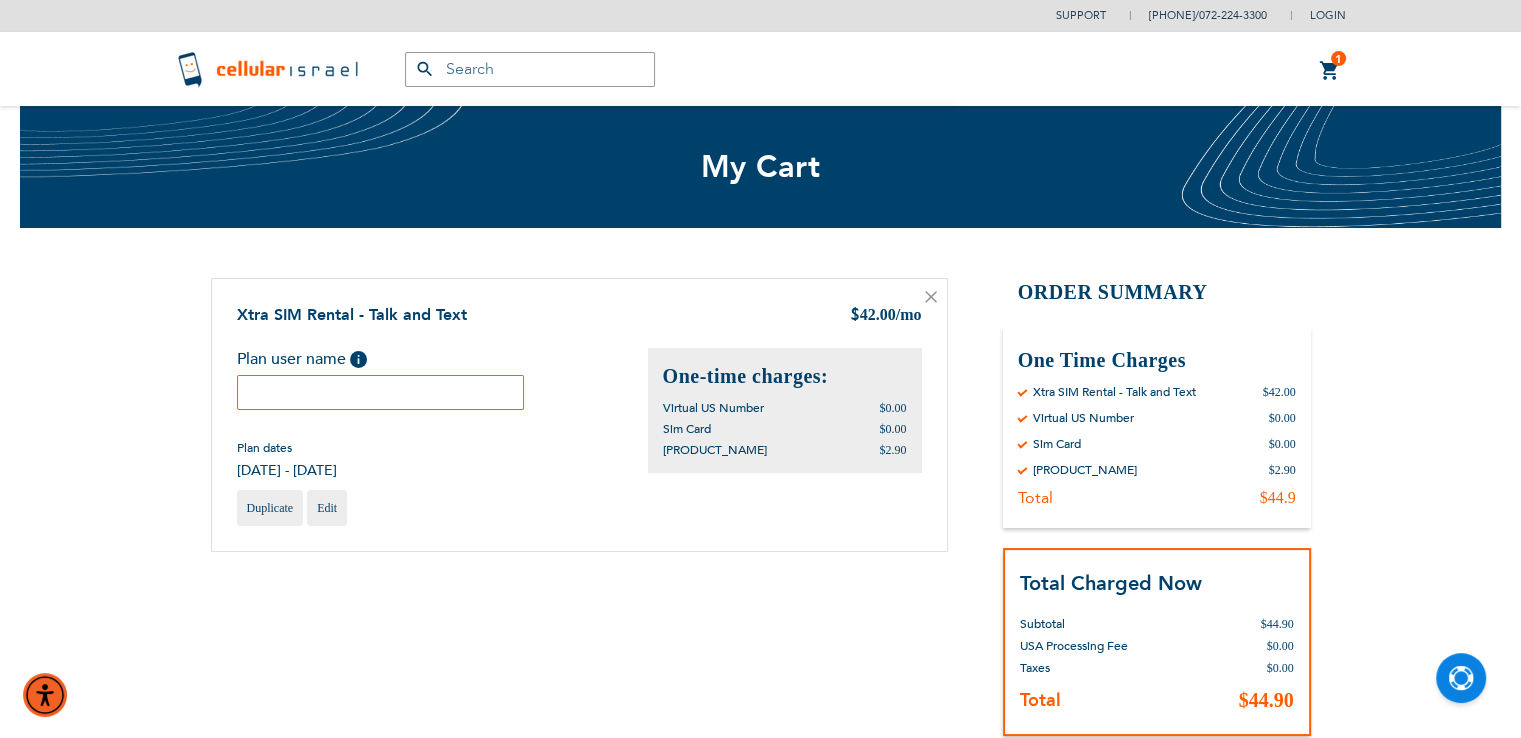 click at bounding box center [381, 392] 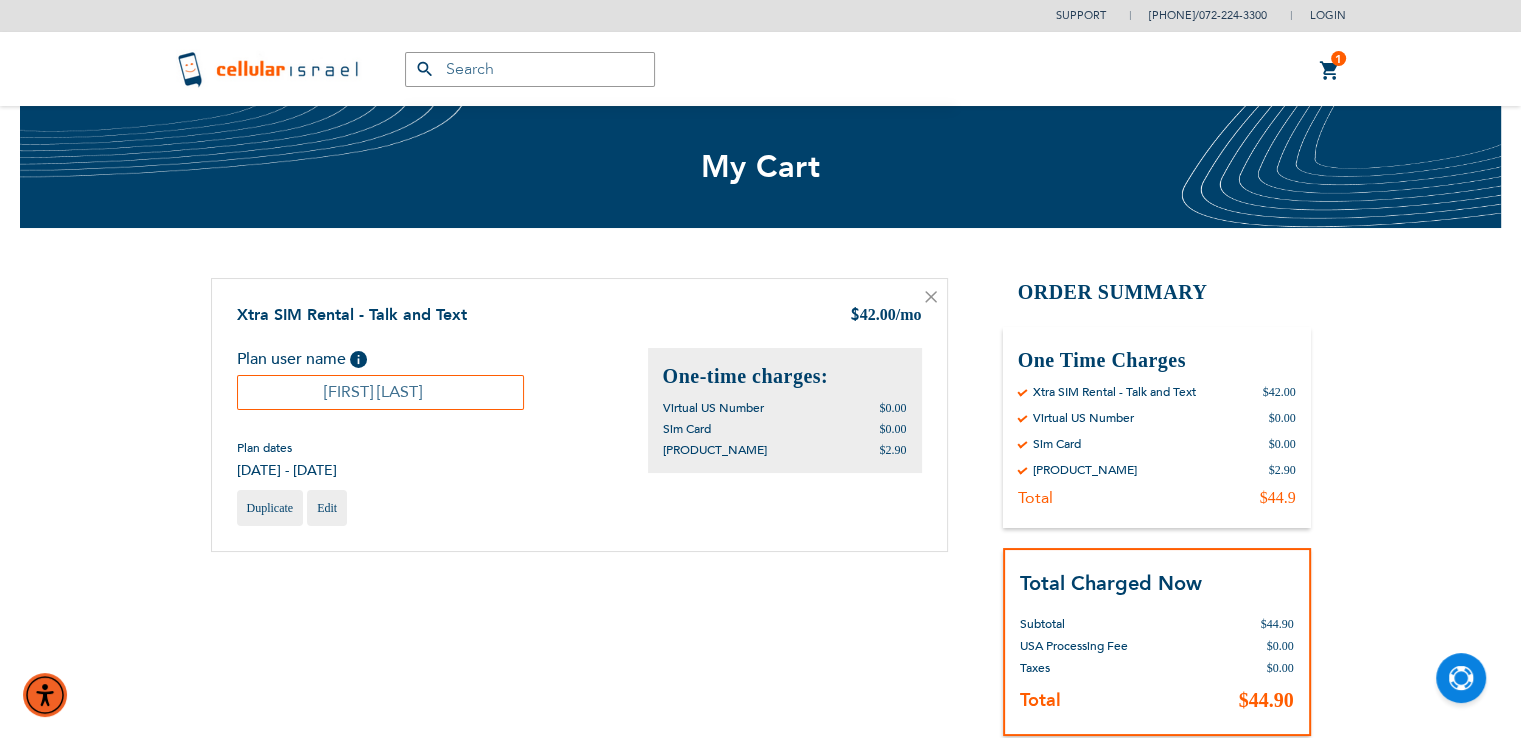 type on "[FIRST] [LAST]" 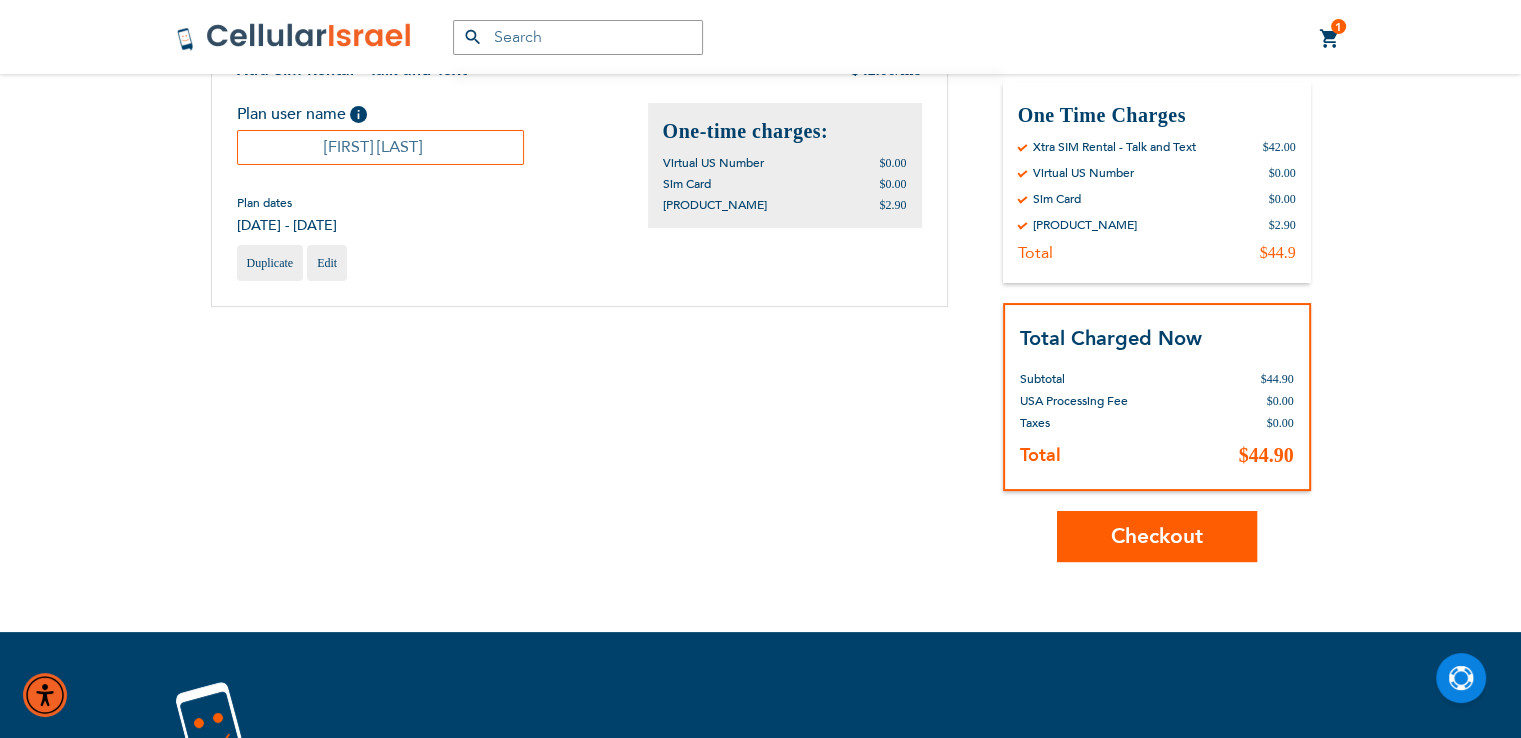 scroll, scrollTop: 280, scrollLeft: 0, axis: vertical 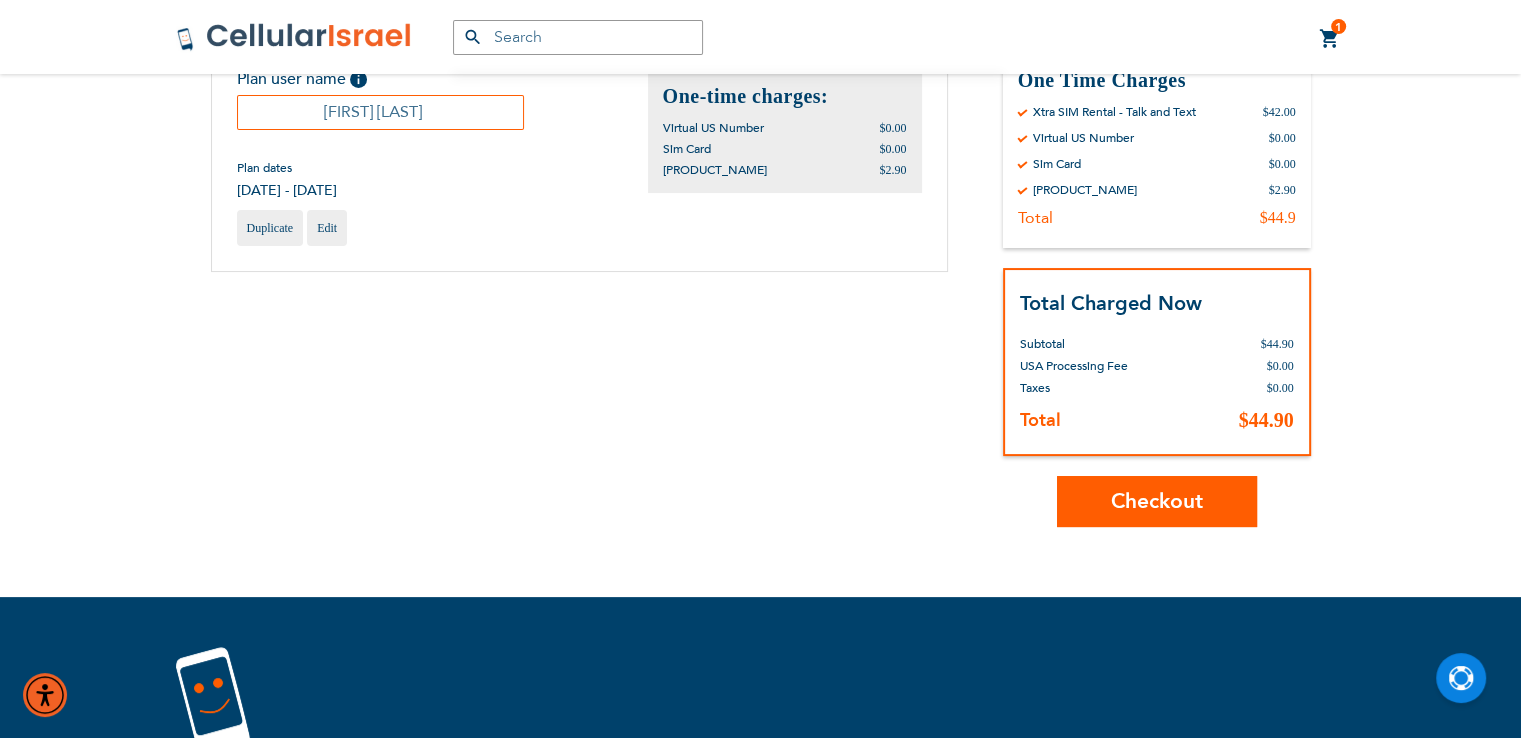 click on "Checkout" at bounding box center [1157, 501] 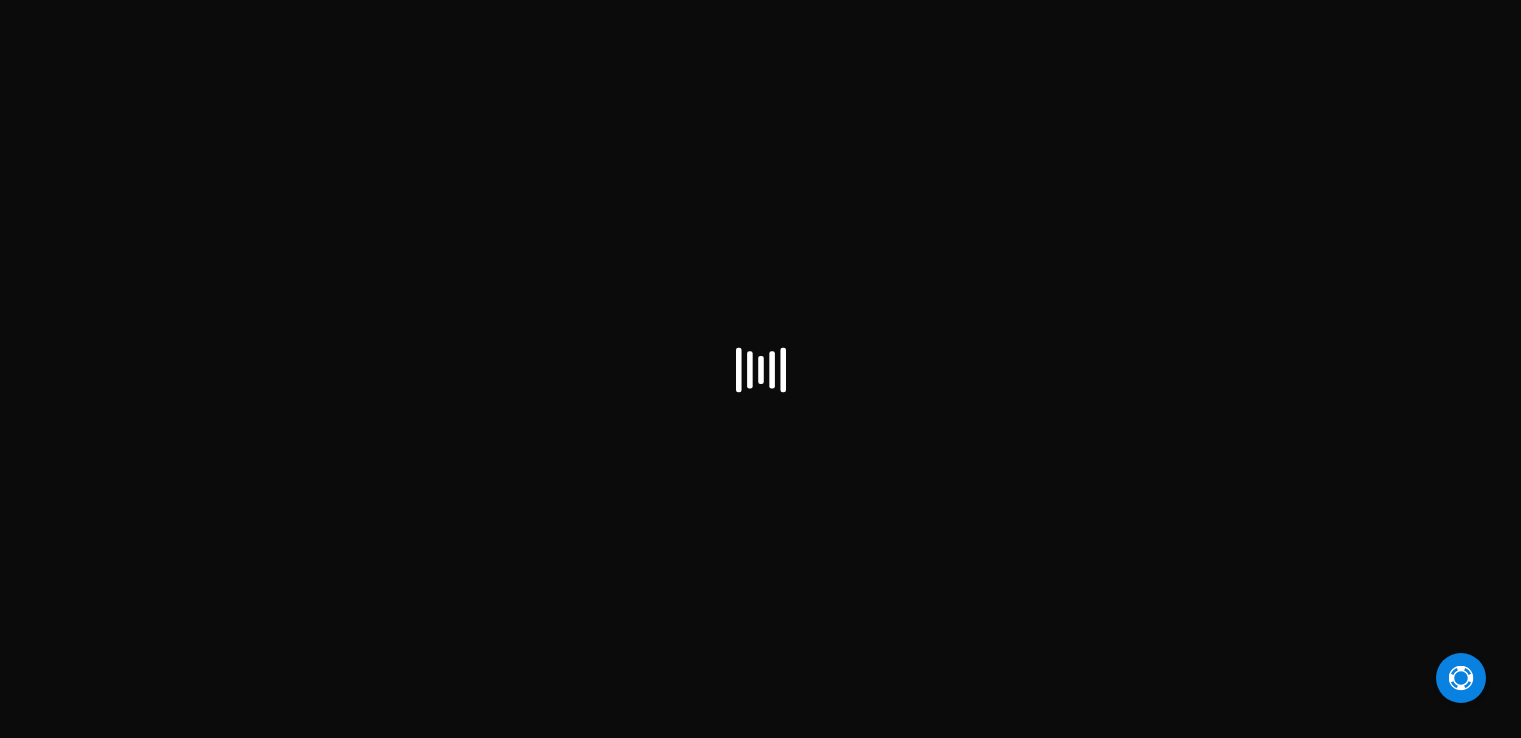 scroll, scrollTop: 0, scrollLeft: 0, axis: both 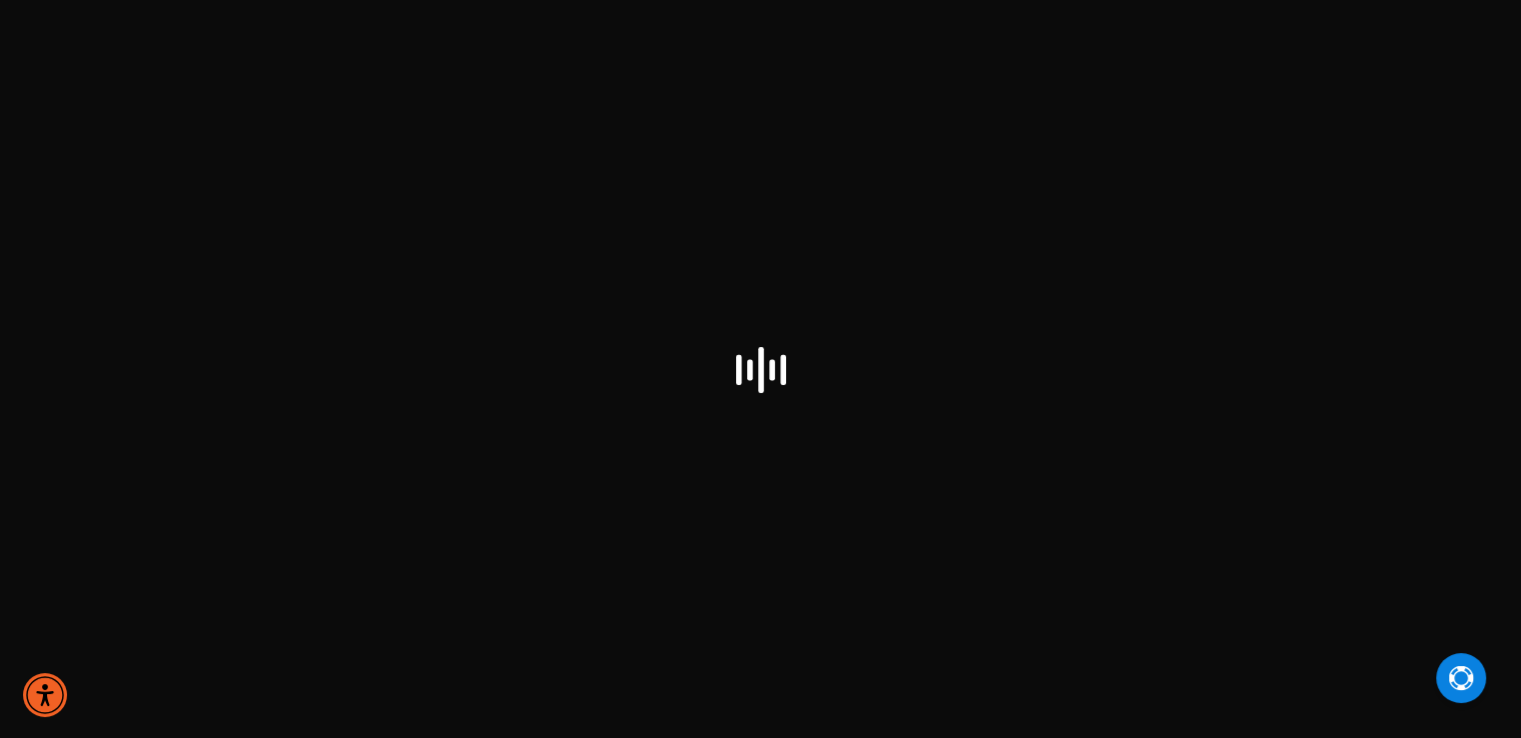select on "US" 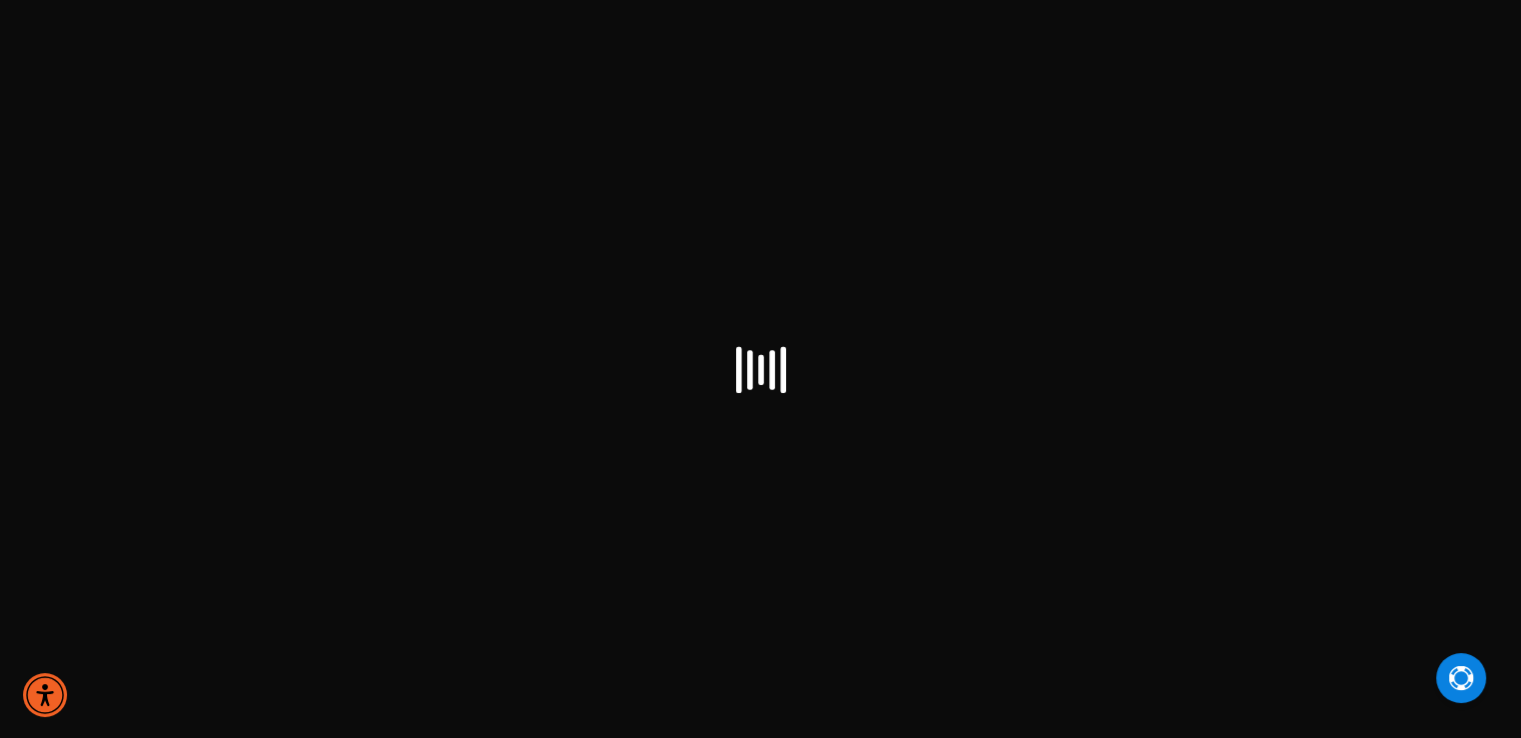 checkbox on "false" 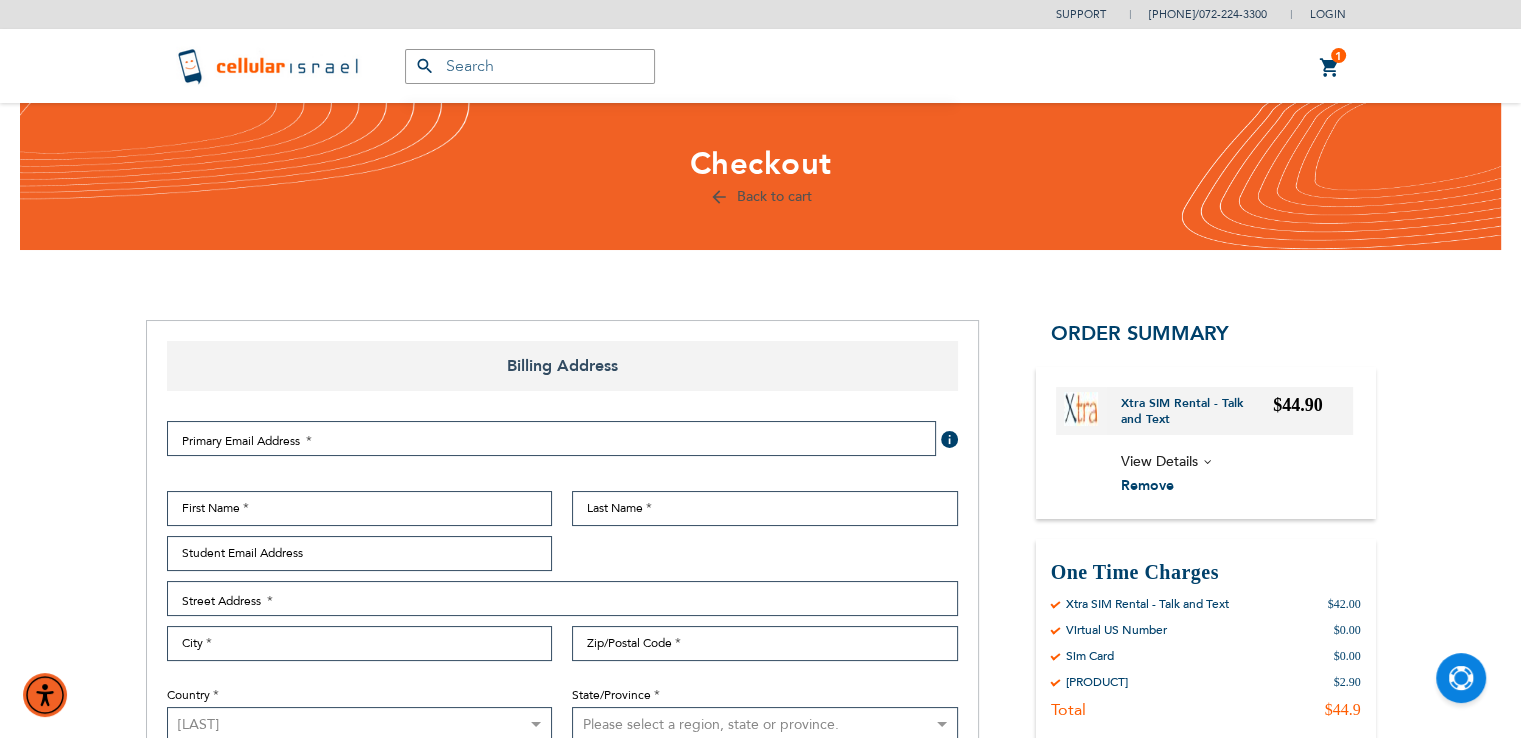 click on "BEST WIRELESS
Cellular Israel LA" at bounding box center [760, 1089] 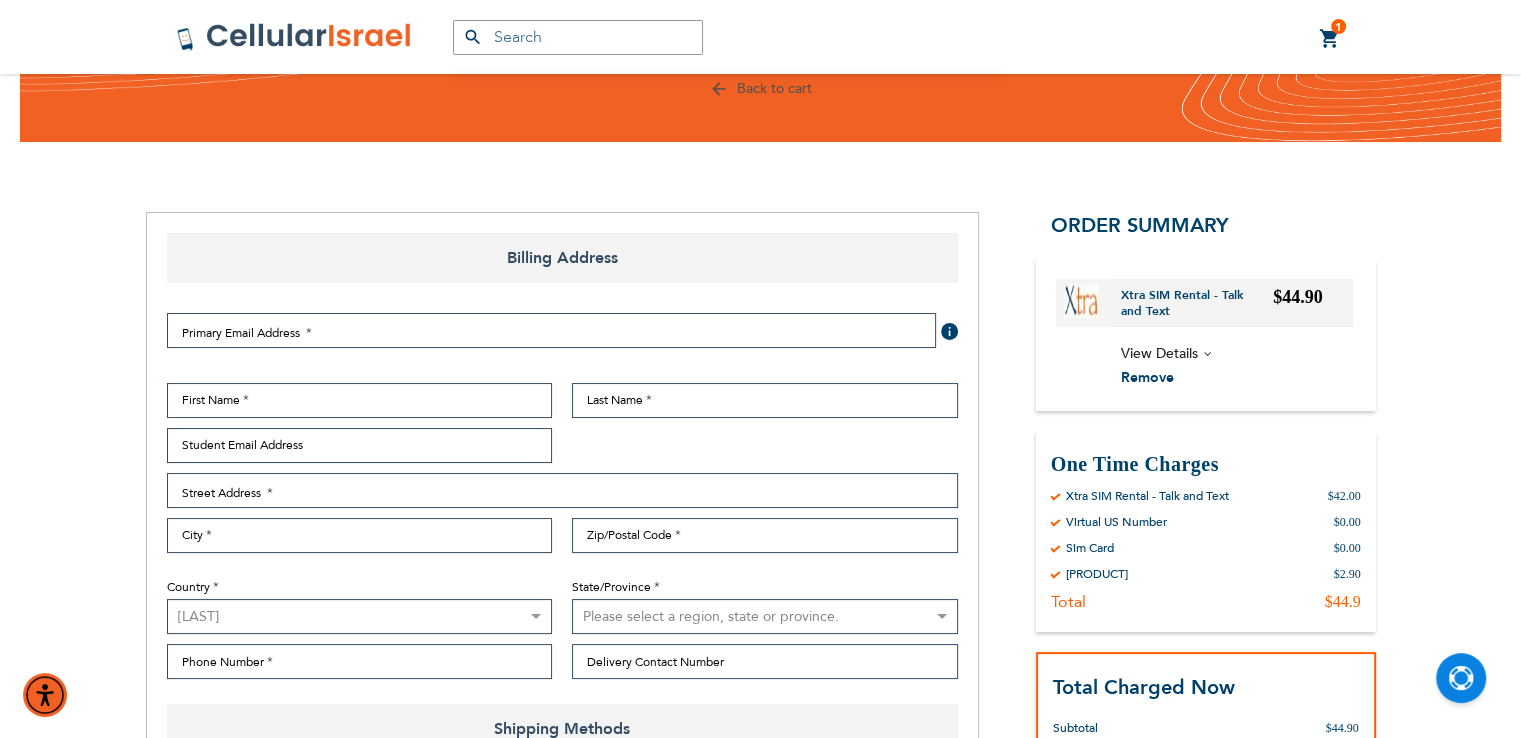 scroll, scrollTop: 40, scrollLeft: 0, axis: vertical 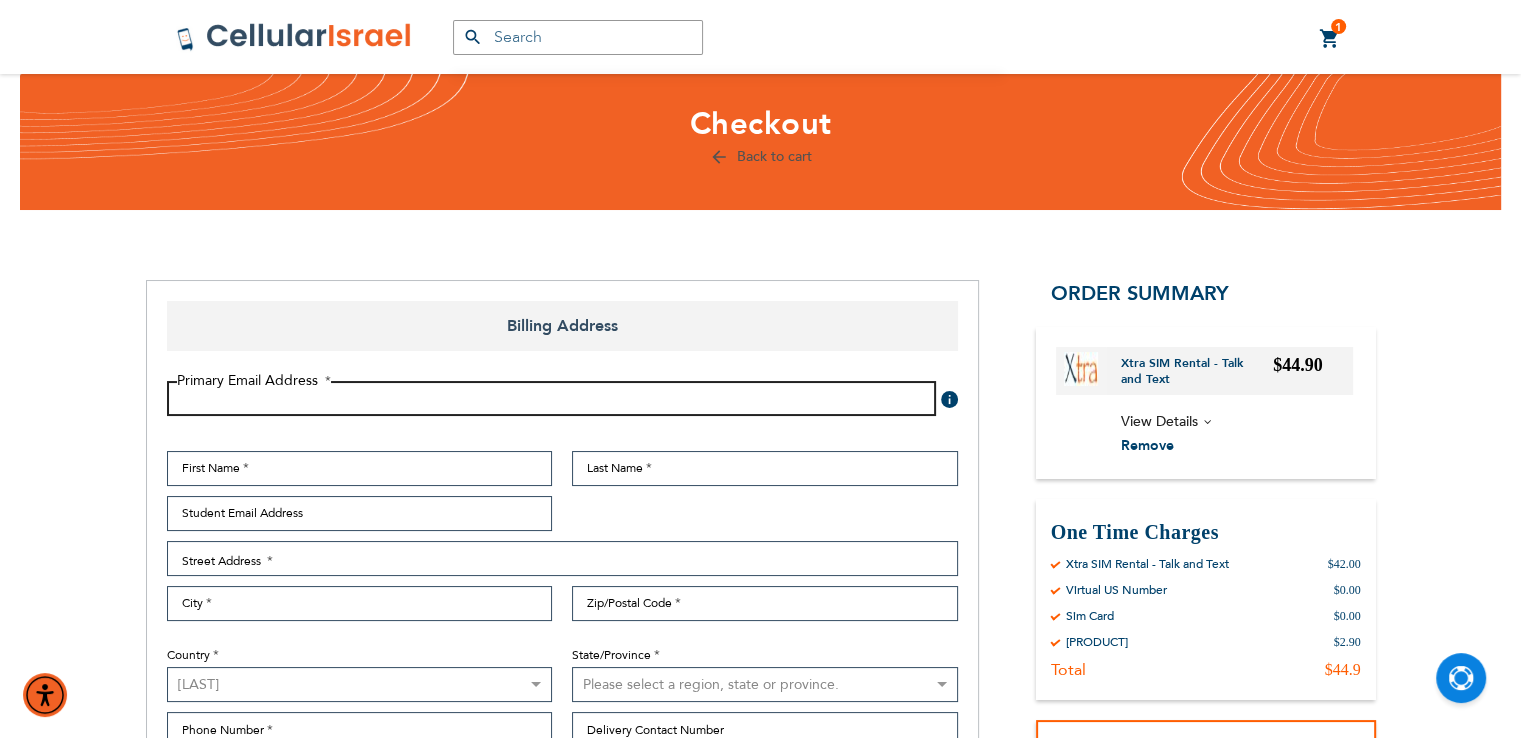 click on "Email Address" at bounding box center (551, 398) 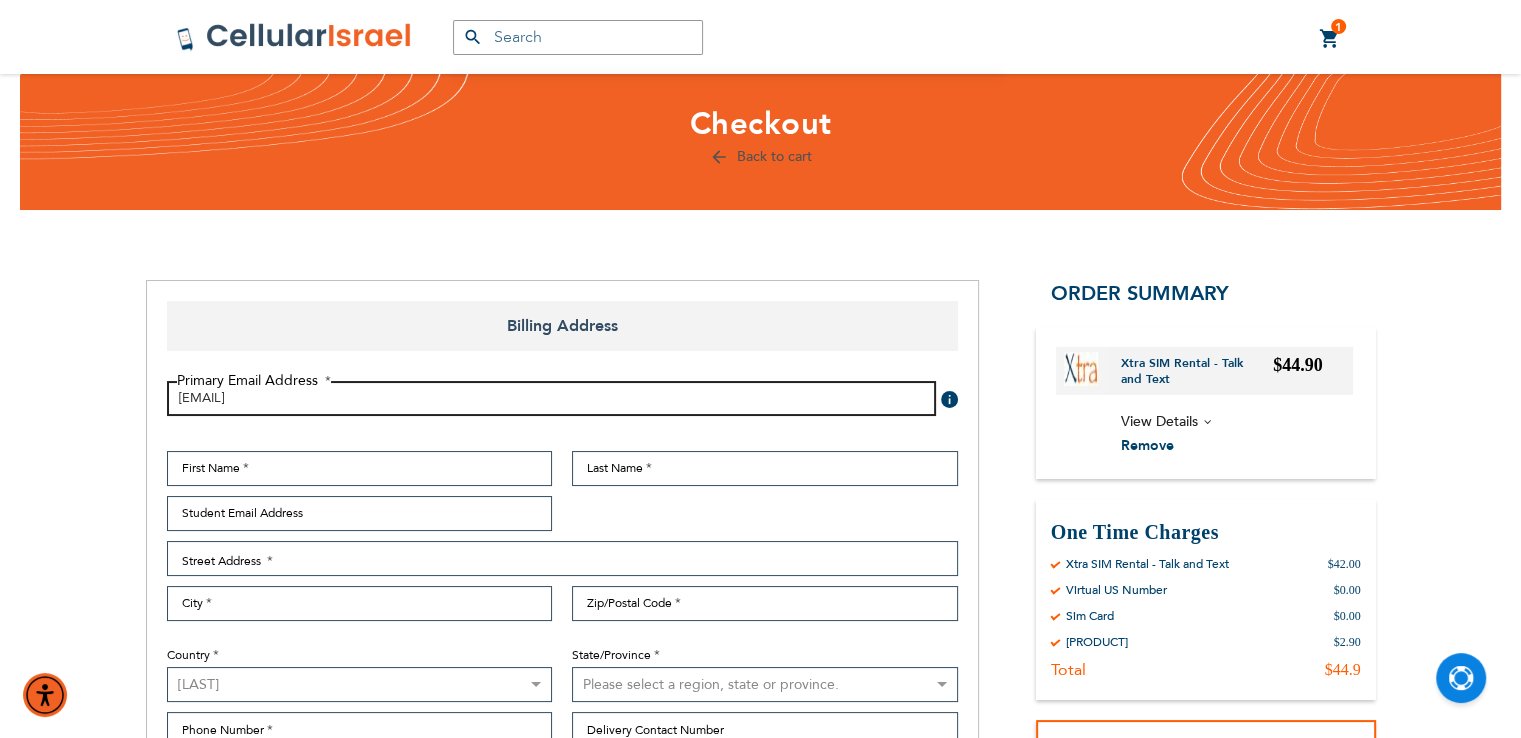 type on "[EMAIL]" 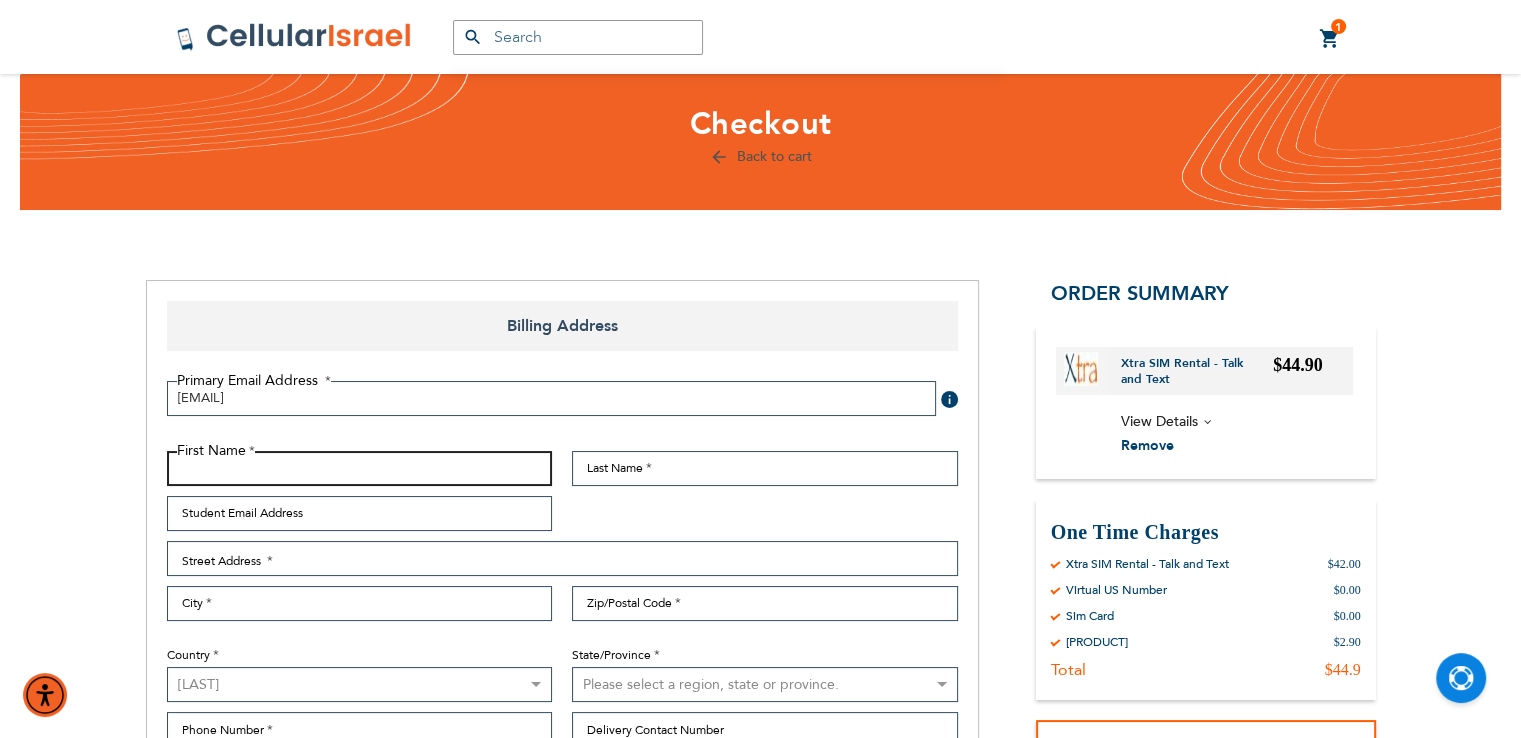 click on "First Name" at bounding box center [360, 468] 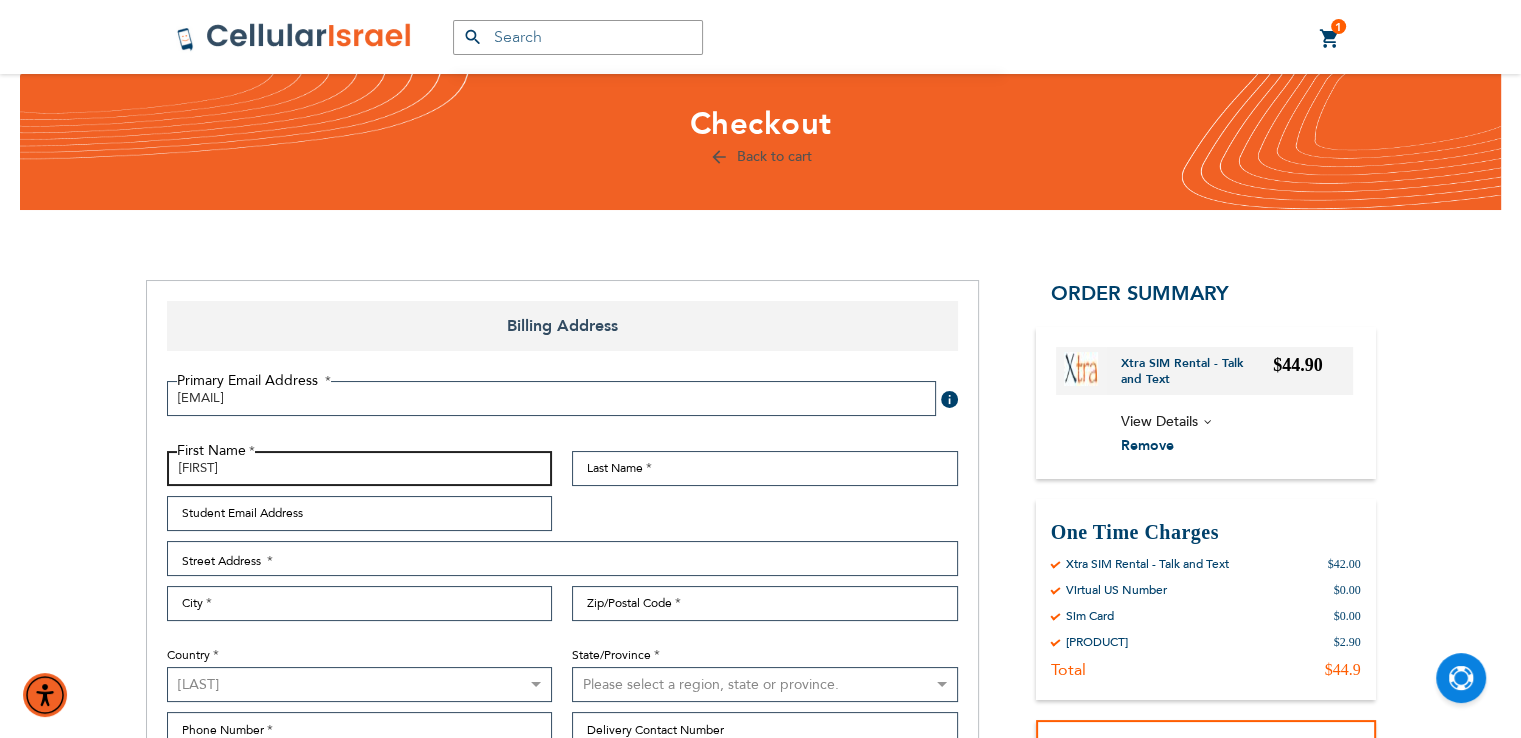 type on "[FIRST]" 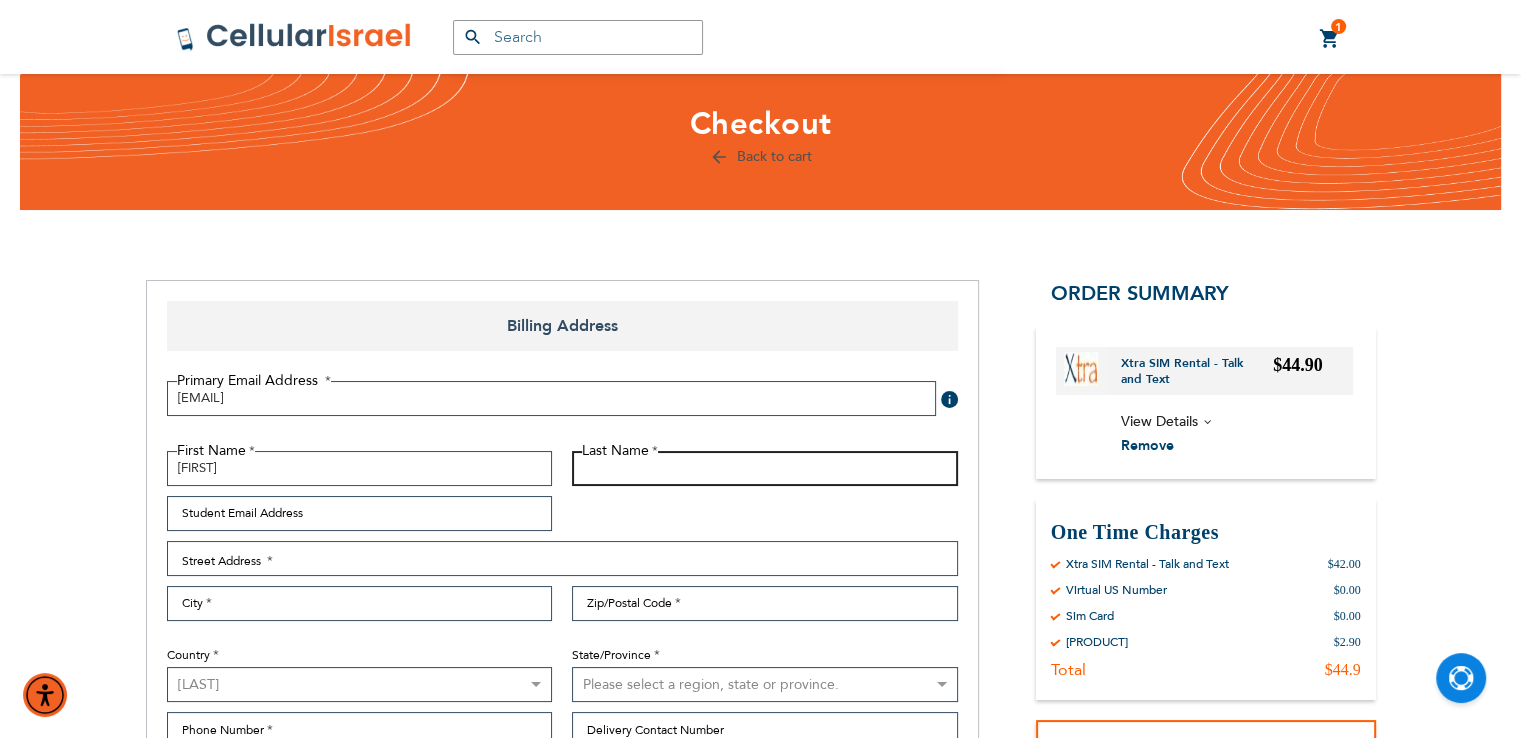 click on "Last Name" at bounding box center [765, 468] 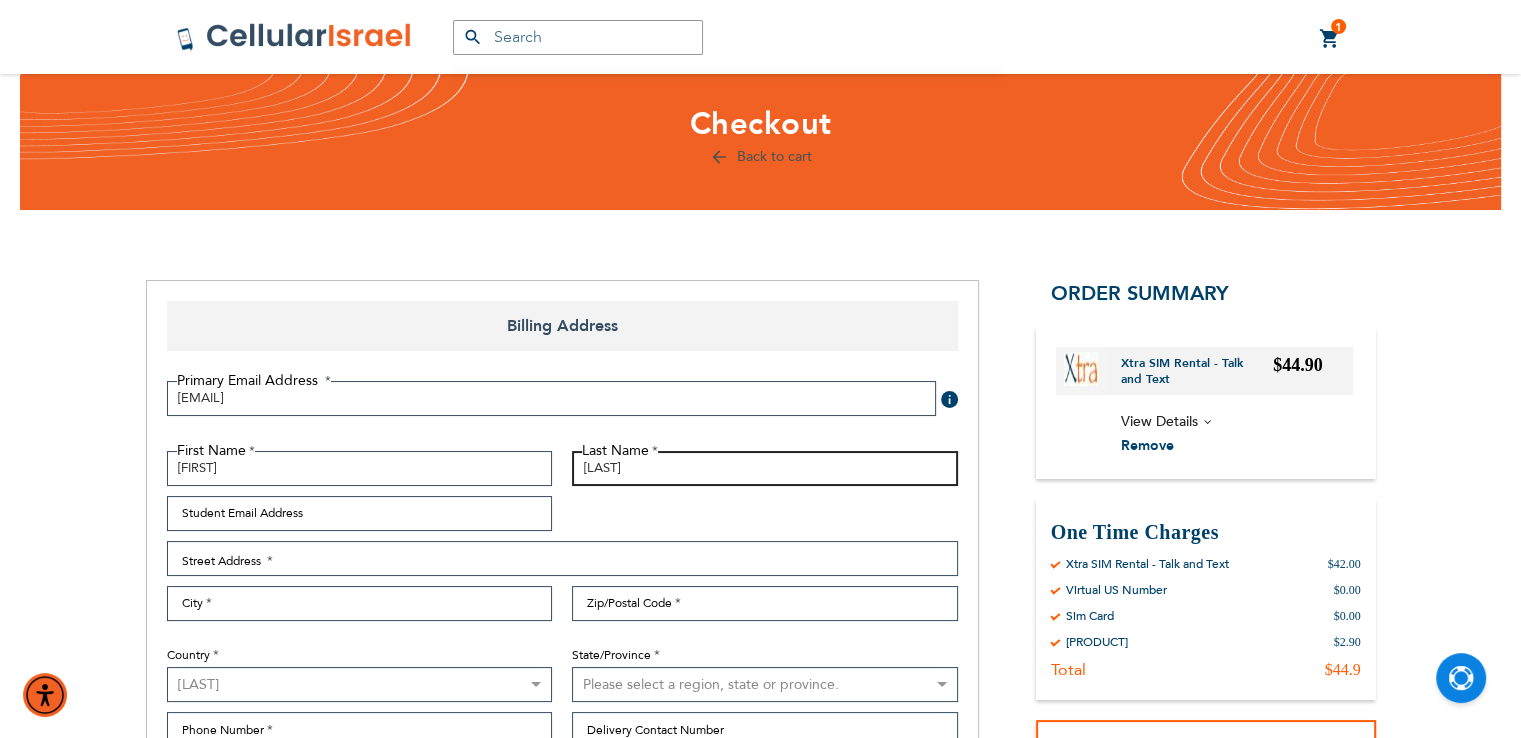 type on "[LAST]" 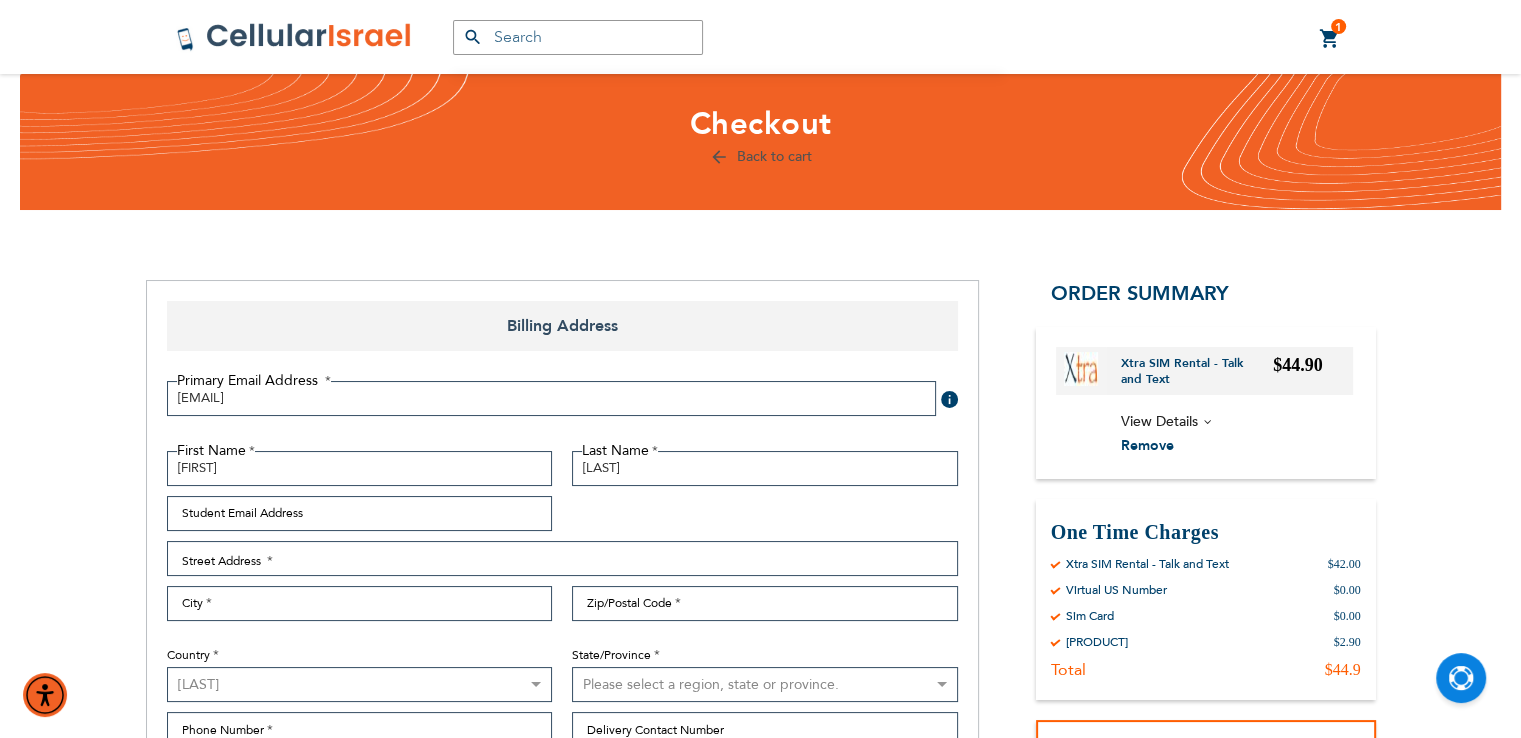 click on "BEST WIRELESS
Cellular Israel LA" at bounding box center [760, 1049] 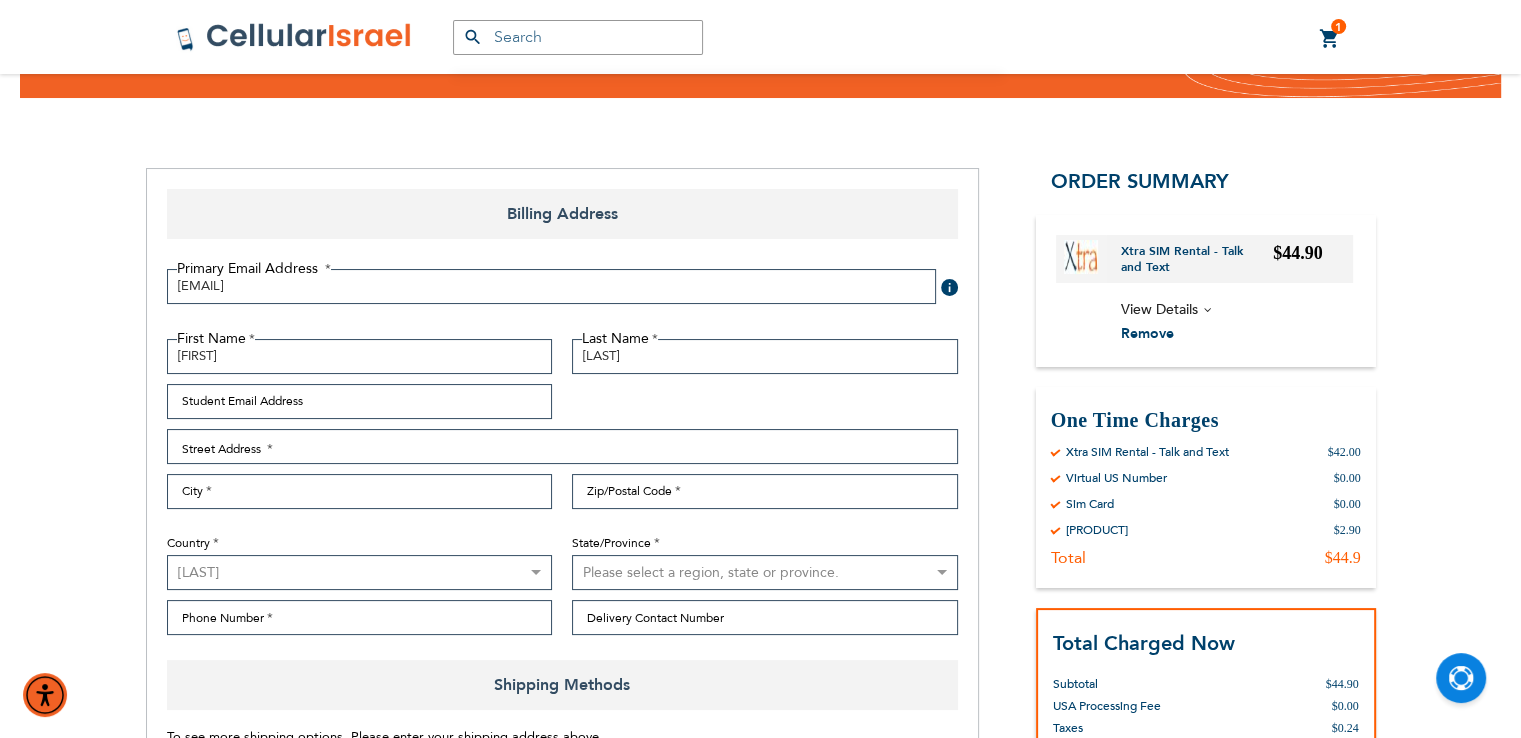 scroll, scrollTop: 240, scrollLeft: 0, axis: vertical 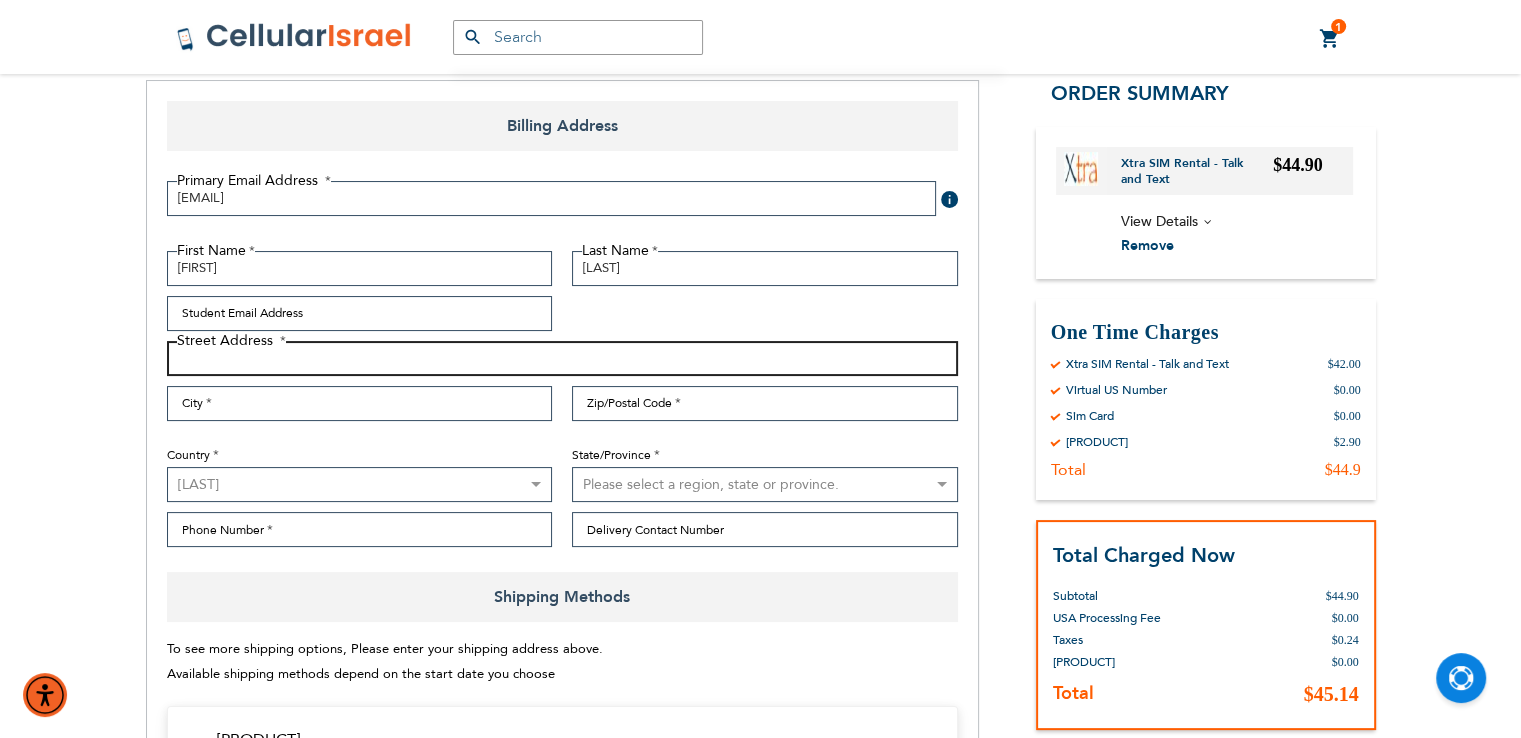 click on "Street Address: Line 1" at bounding box center (562, 358) 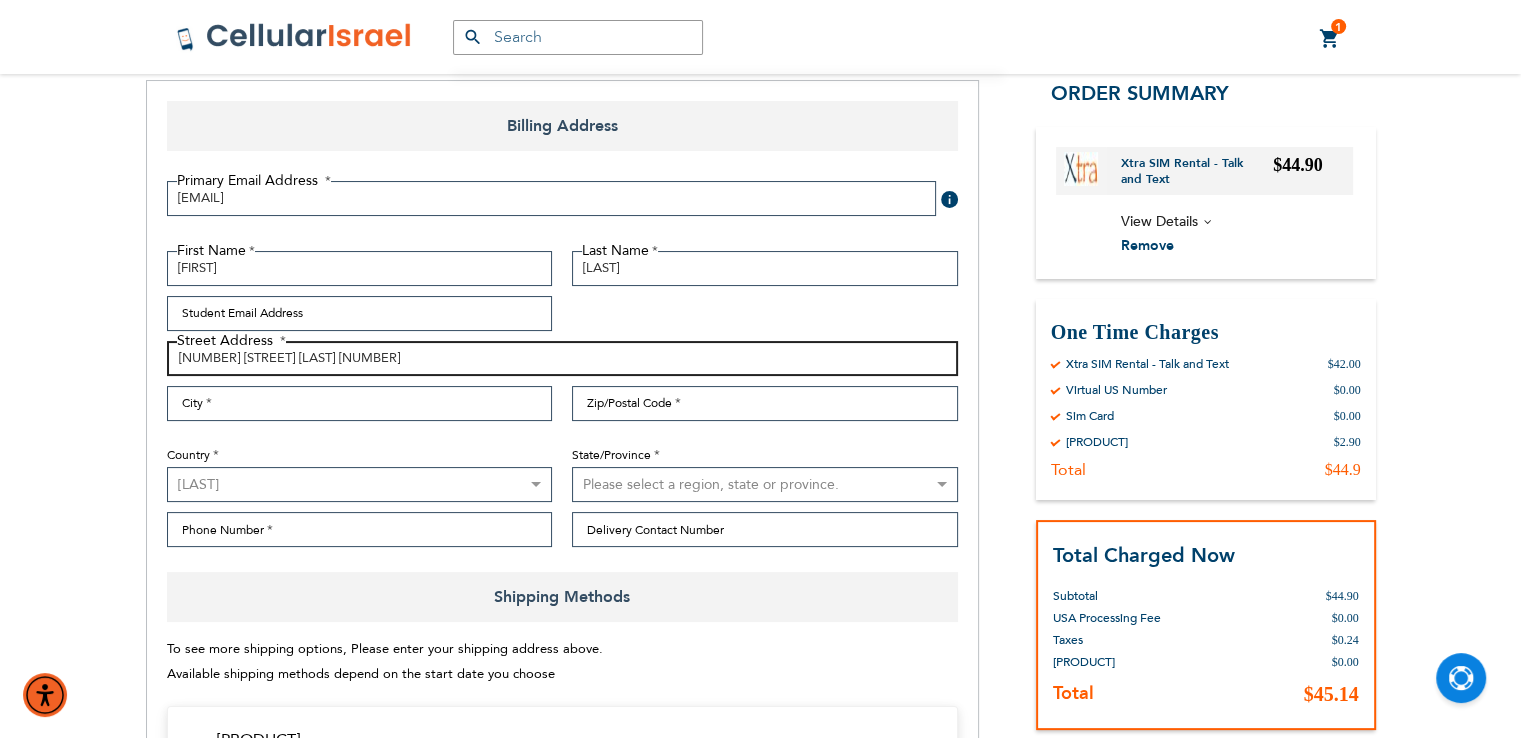 type on "[NUMBER] [STREET] [LAST] [NUMBER]" 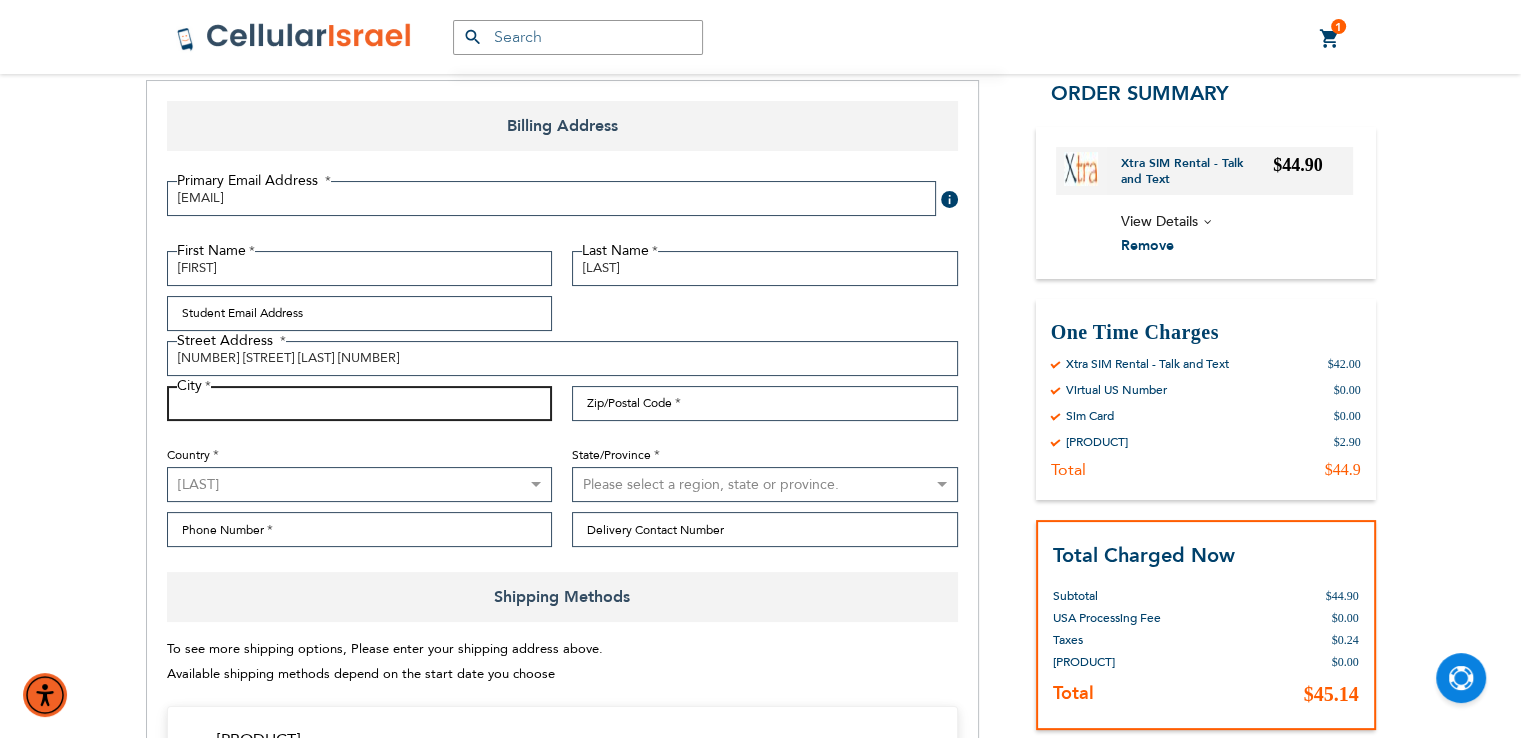 click on "City" at bounding box center [360, 403] 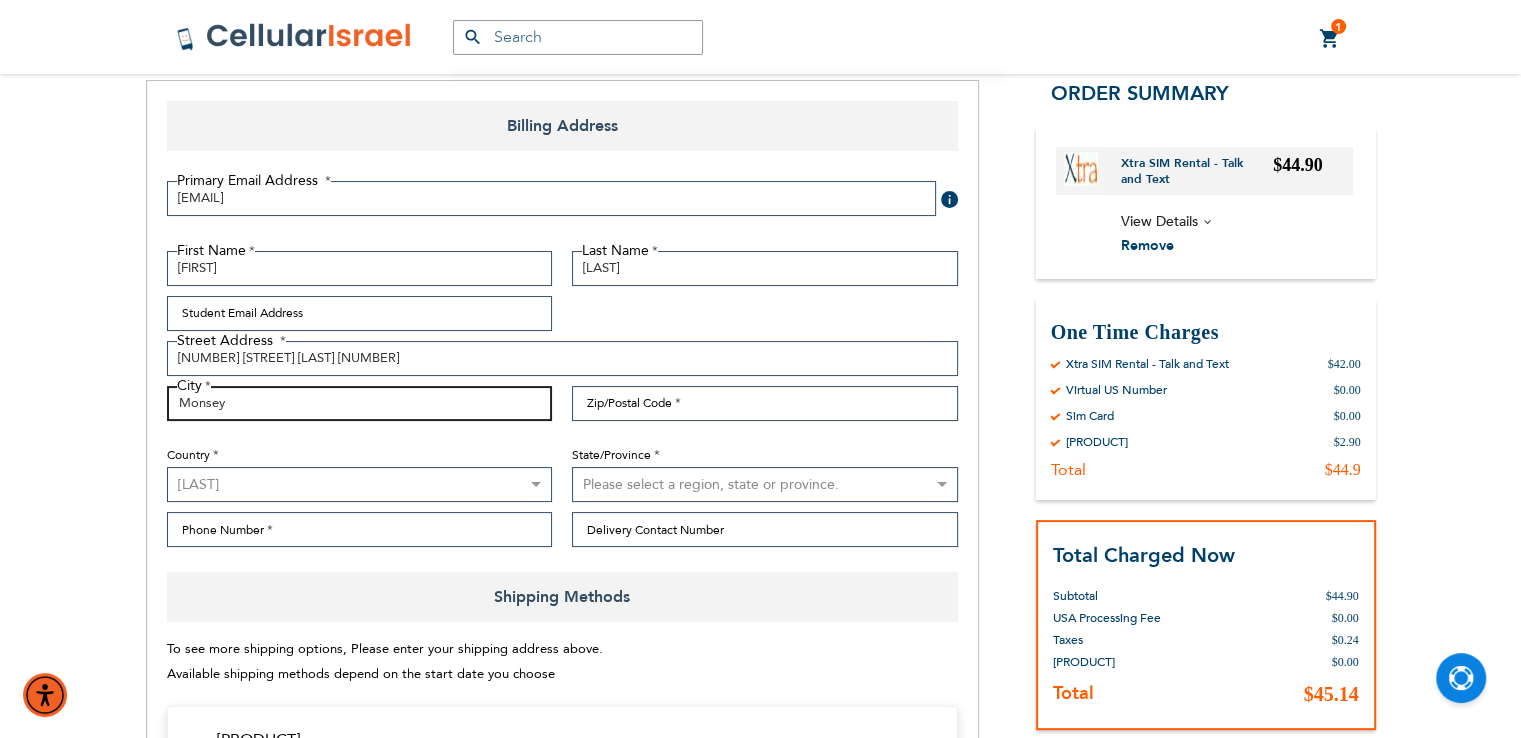 type on "Monsey" 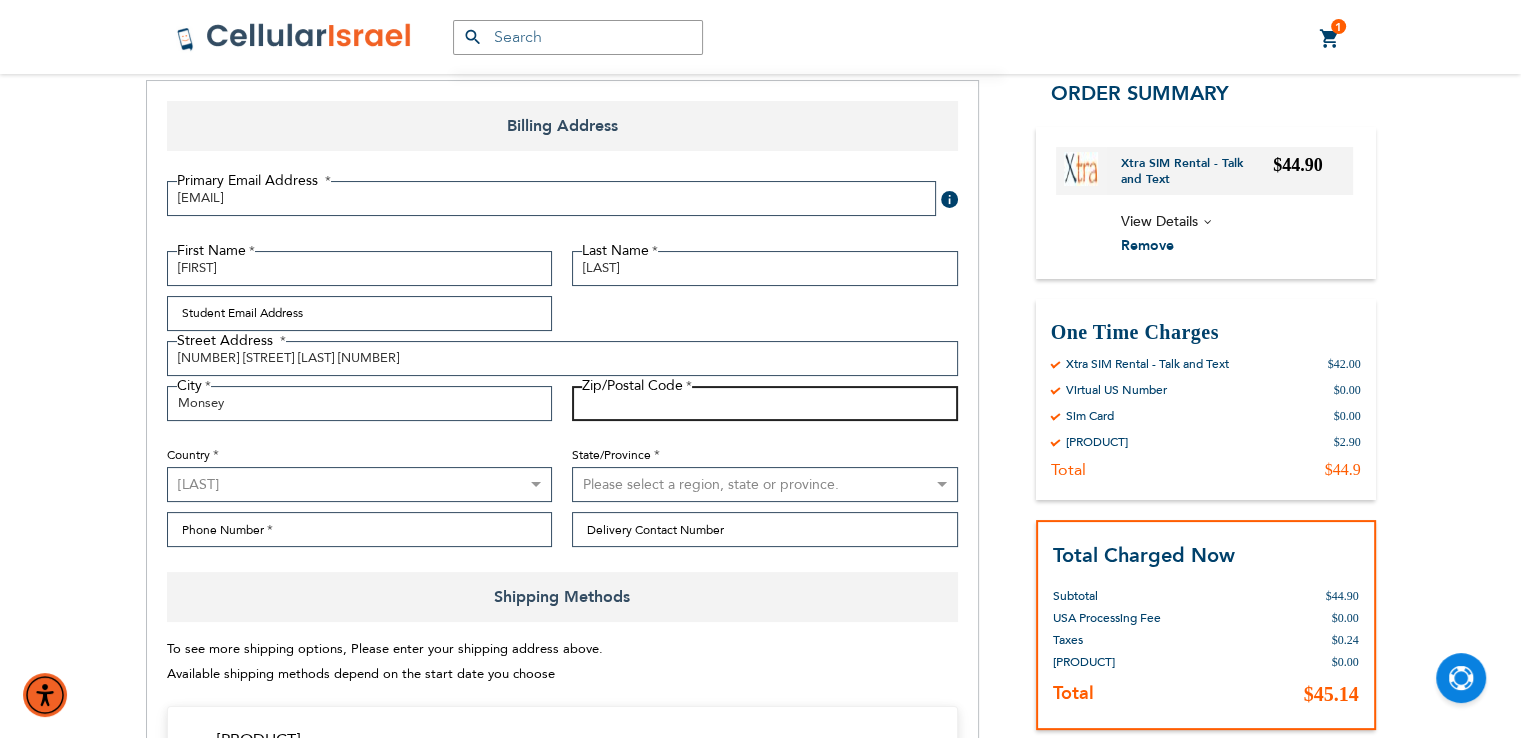click on "Zip/Postal Code" at bounding box center [765, 403] 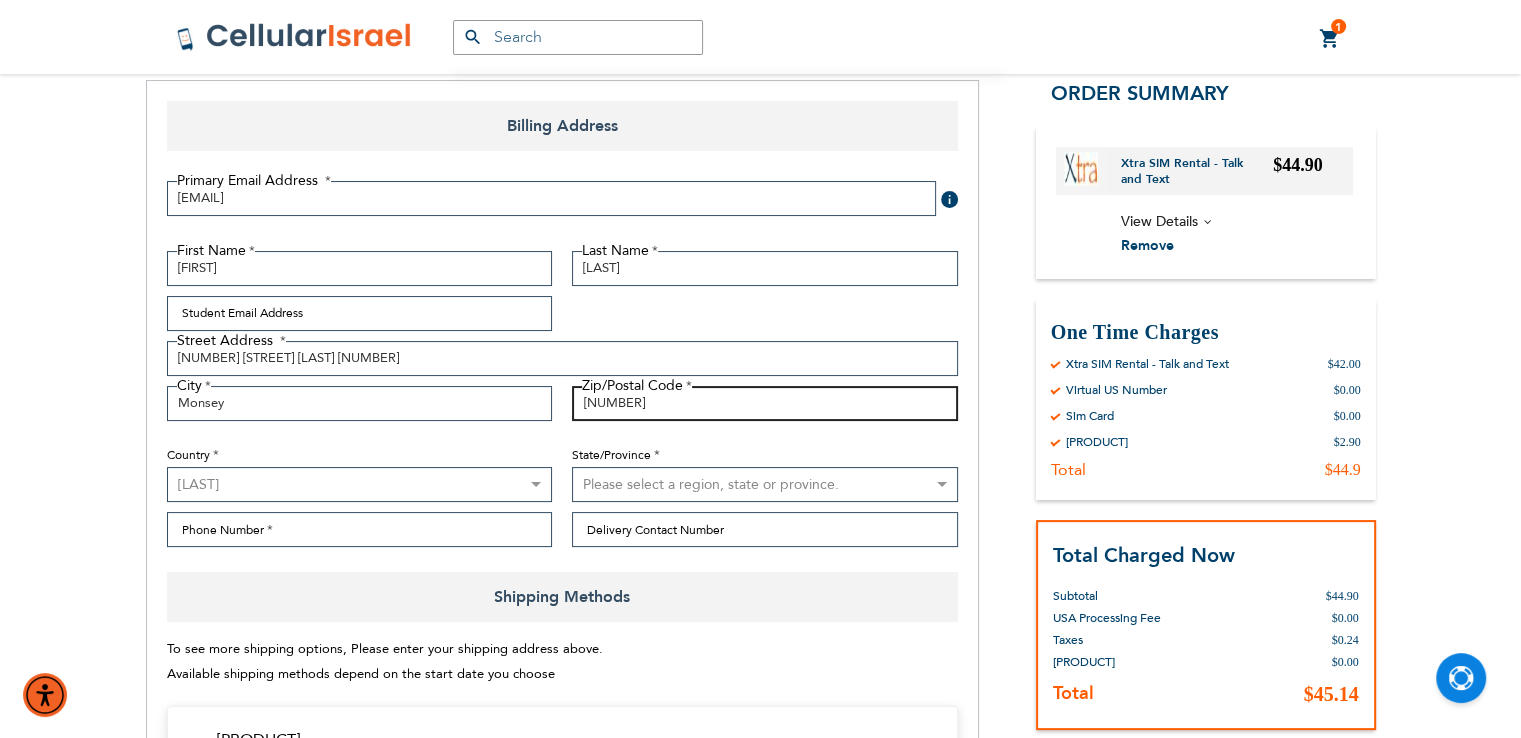 type on "[NUMBER]" 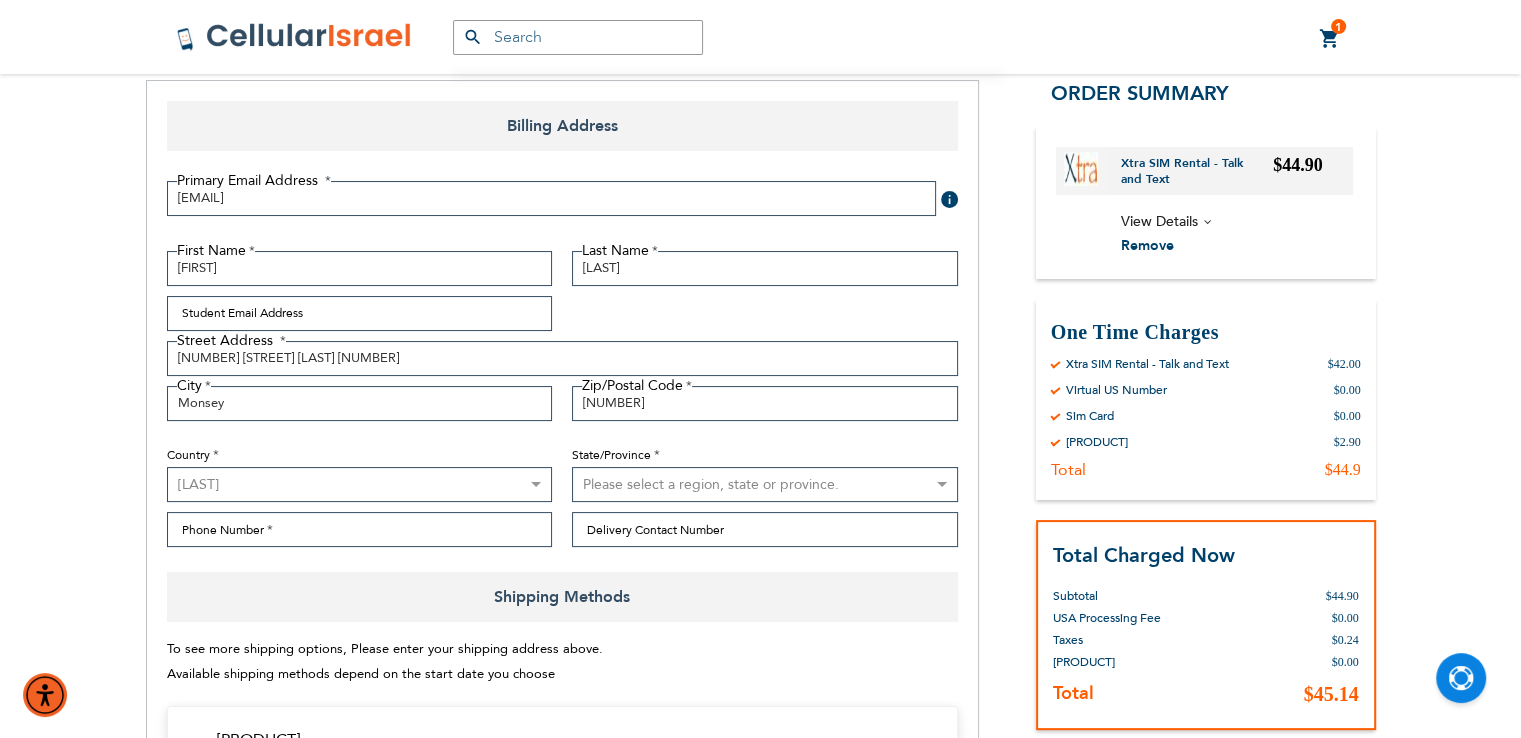 click on "Please select a region, state or province. Alabama Alaska American Samoa Arizona Arkansas Armed Forces Africa Armed Forces Americas Armed Forces Canada Armed Forces Europe Armed Forces Middle East Armed Forces Pacific California Colorado Connecticut Delaware District of Columbia Federated States Of Micronesia Florida Georgia Guam Hawaii Idaho Illinois Indiana Iowa Kansas Kentucky Louisiana Maine Marshall Islands Maryland Massachusetts Michigan Minnesota Mississippi Missouri Montana Nebraska Nevada New Hampshire New Jersey New Mexico New York North Carolina North Dakota Northern Mariana Islands Ohio Oklahoma Oregon Palau Pennsylvania Puerto Rico Rhode Island South Carolina South Dakota Tennessee Texas Utah Vermont Virgin Islands Virginia Washington West Virginia Wisconsin Wyoming" at bounding box center [765, 484] 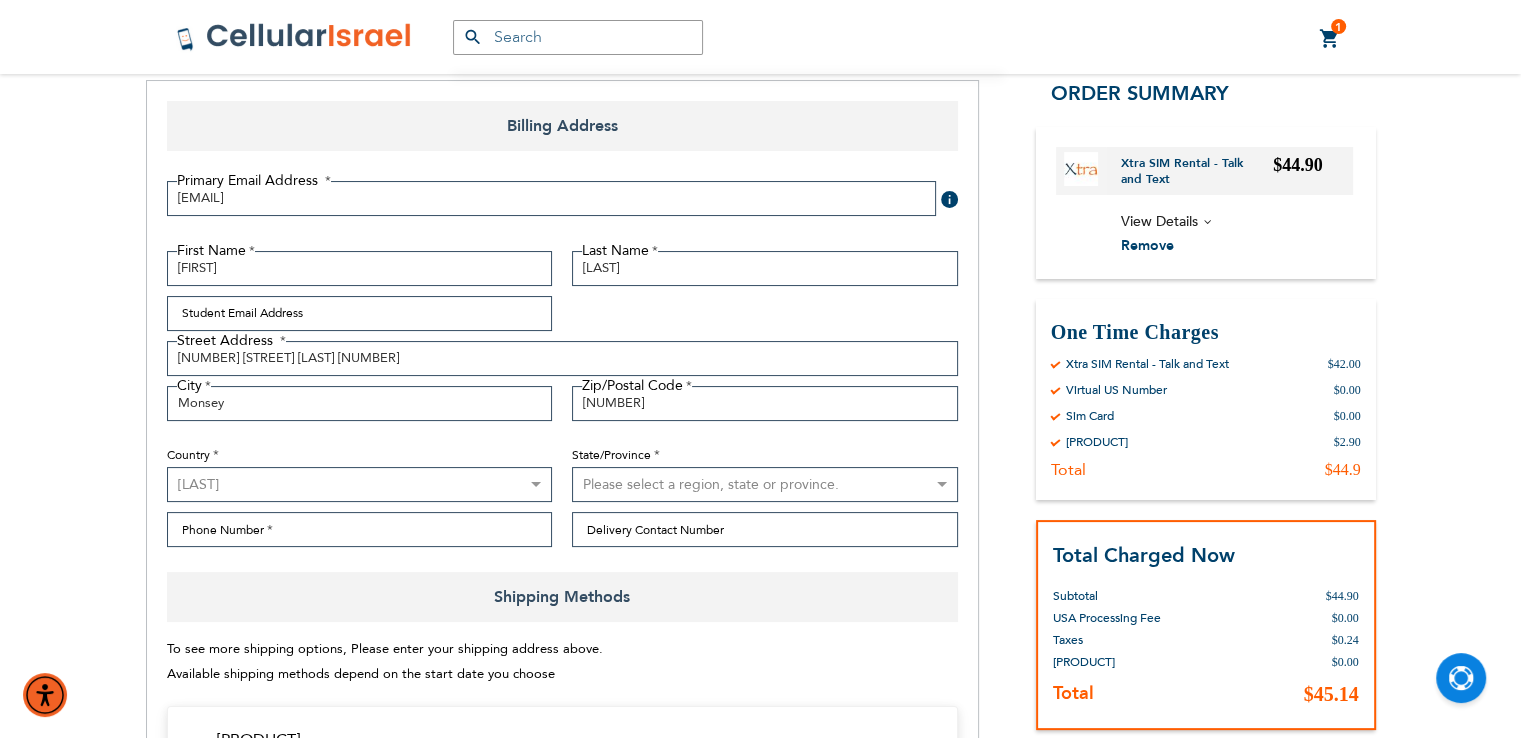 select on "[NUMBER]" 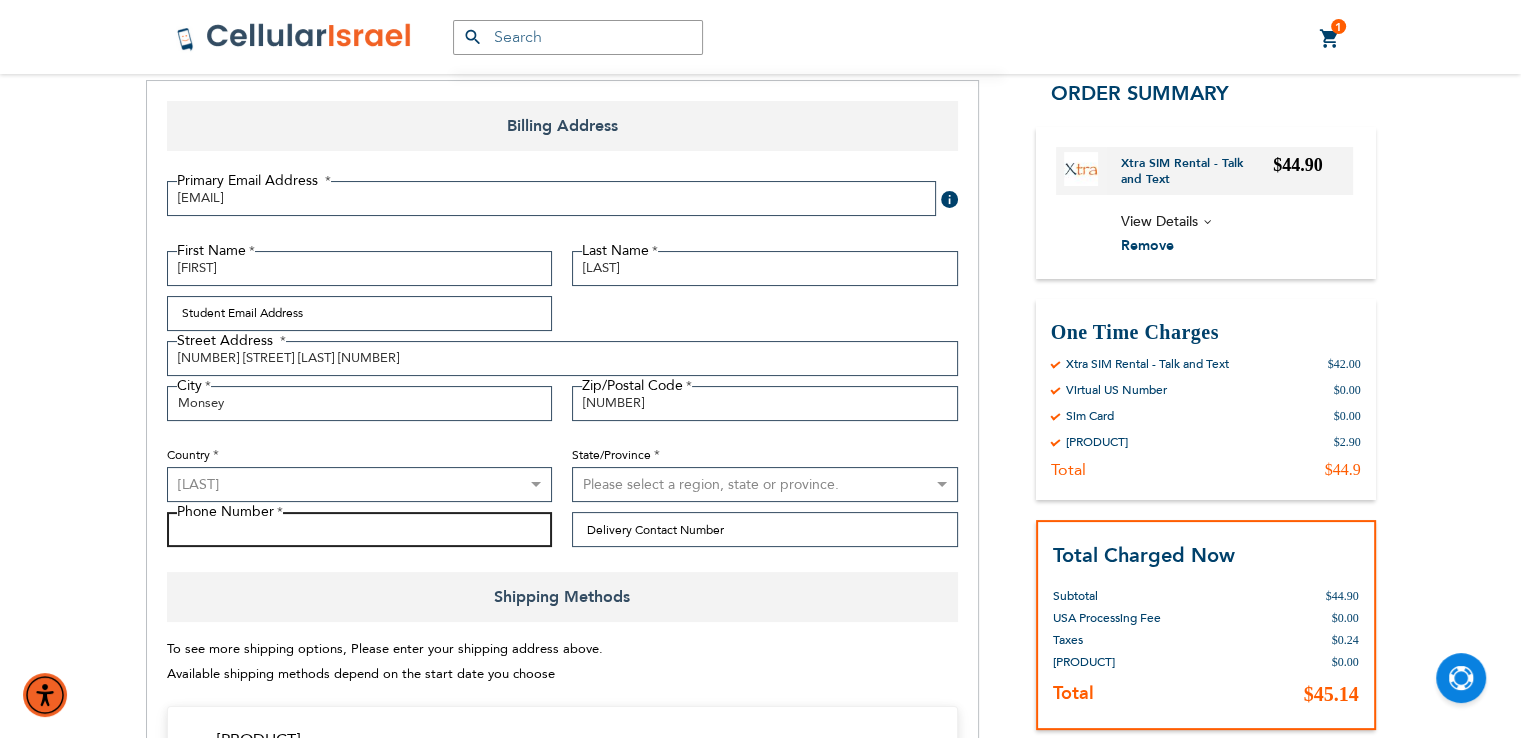 click on "Phone Number" at bounding box center [360, 529] 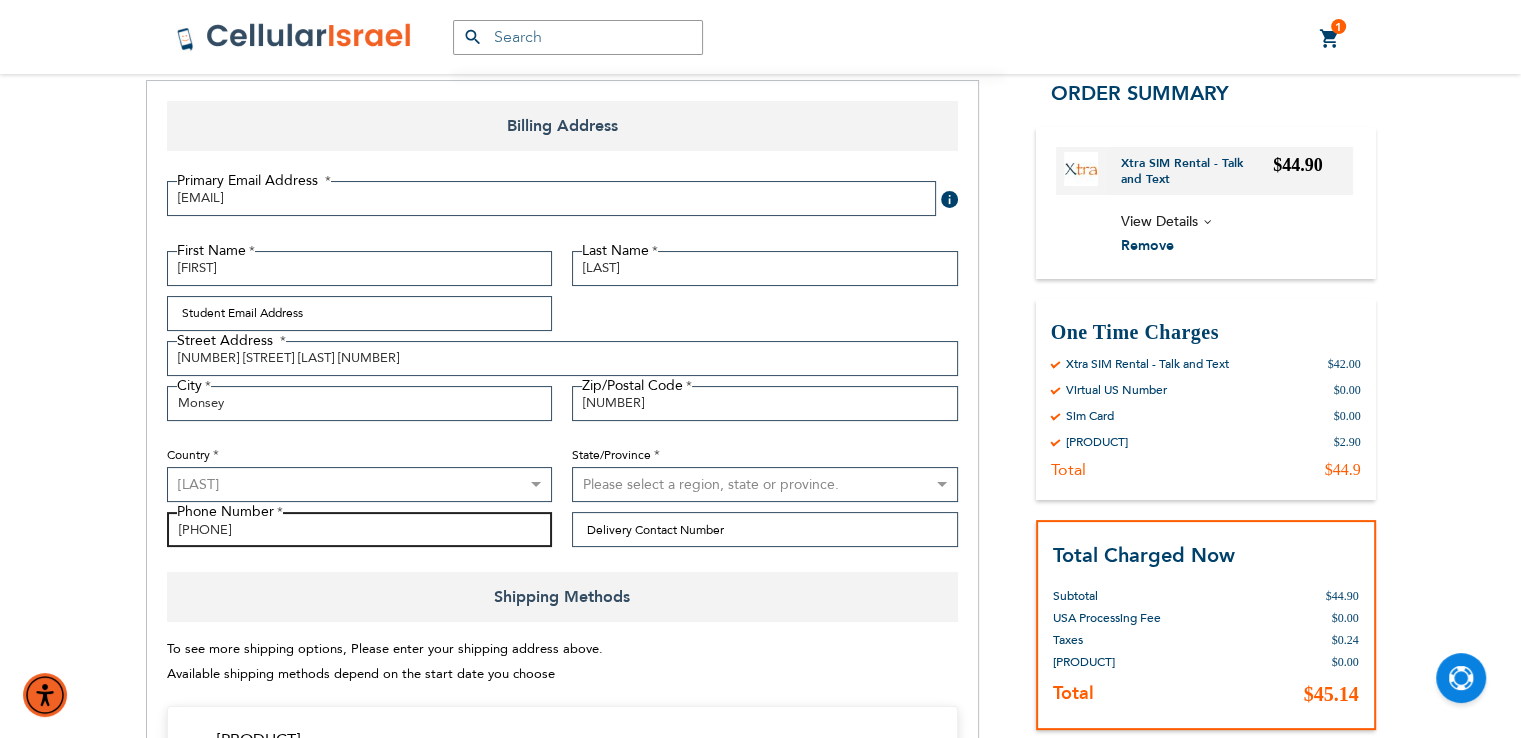 type on "[PHONE]" 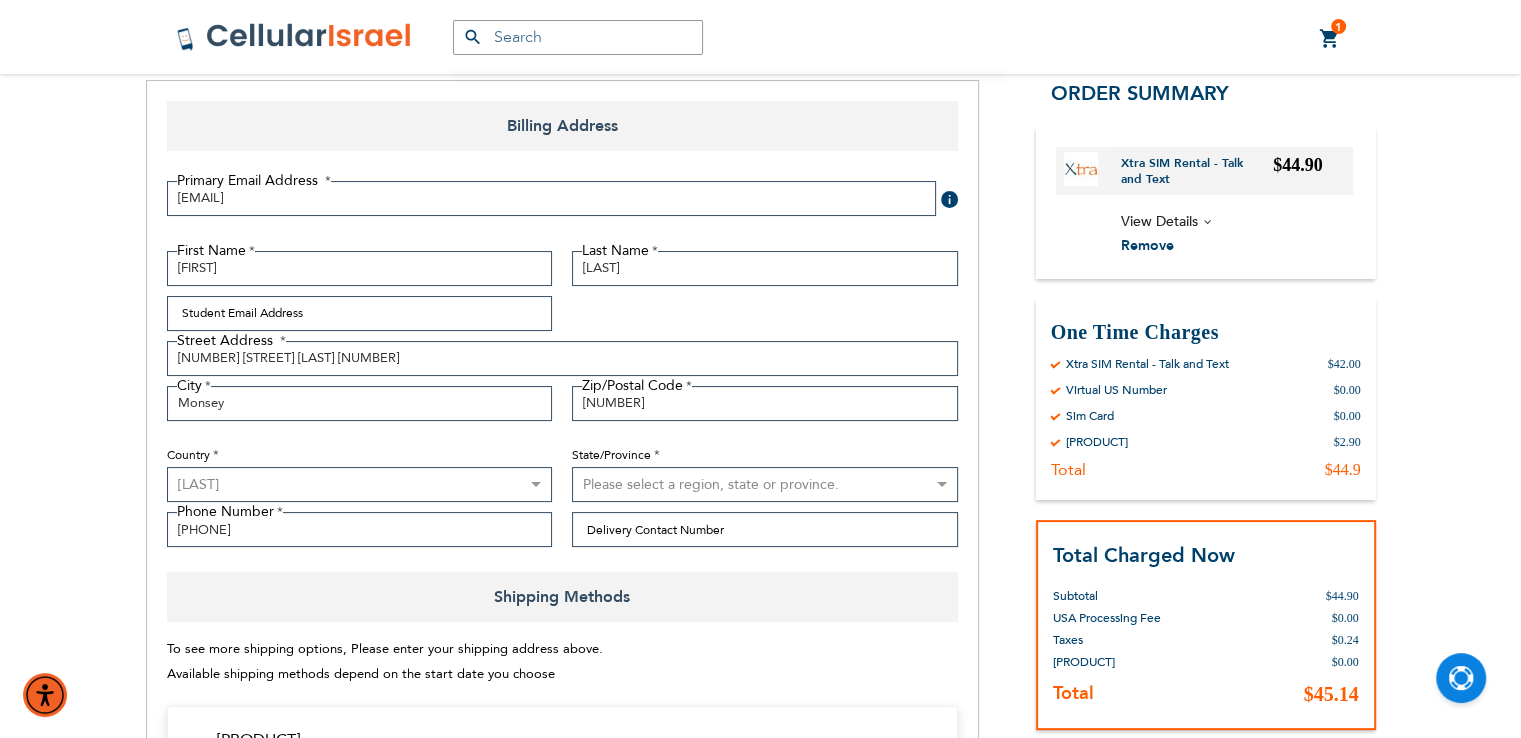 click on "BEST WIRELESS
Cellular Israel LA" at bounding box center (760, 849) 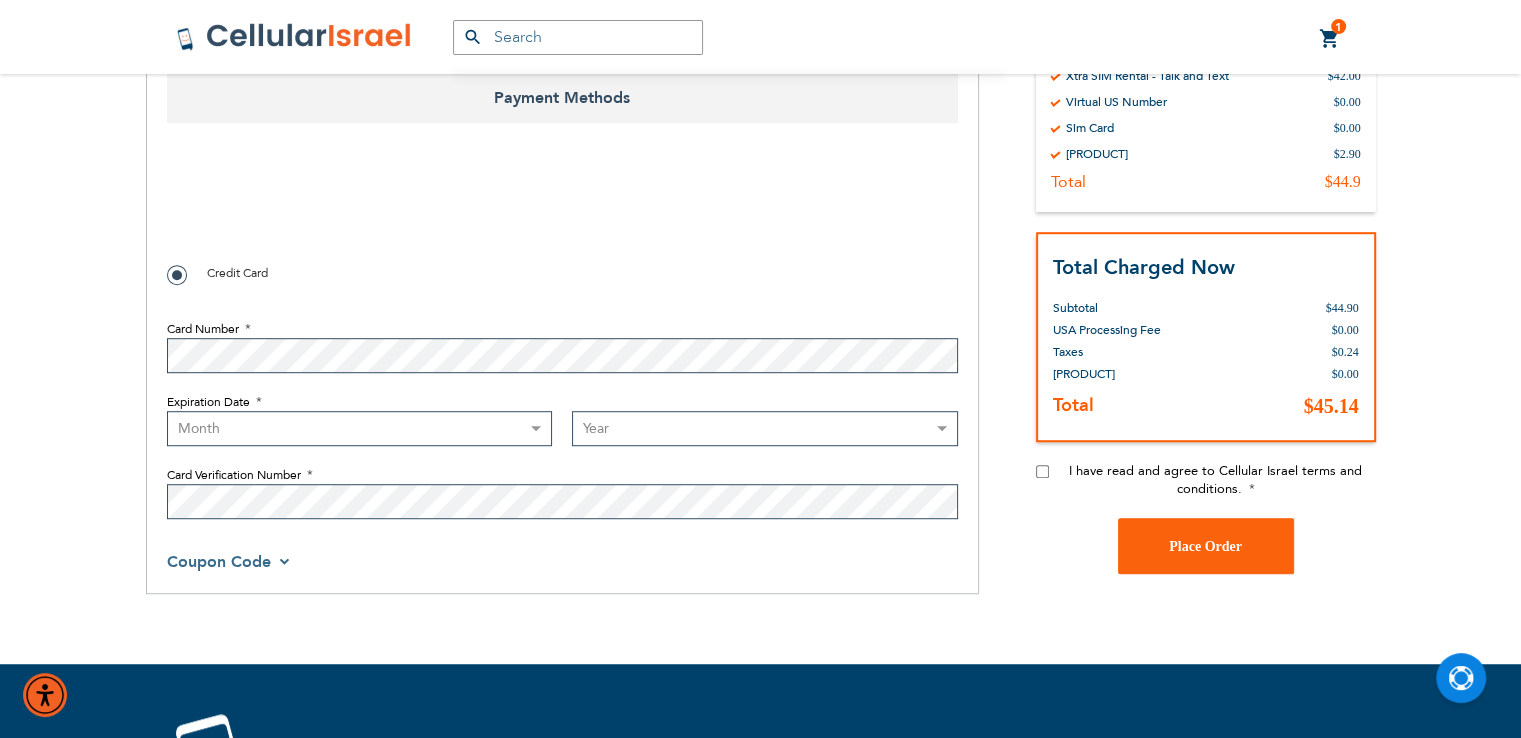 scroll, scrollTop: 1280, scrollLeft: 0, axis: vertical 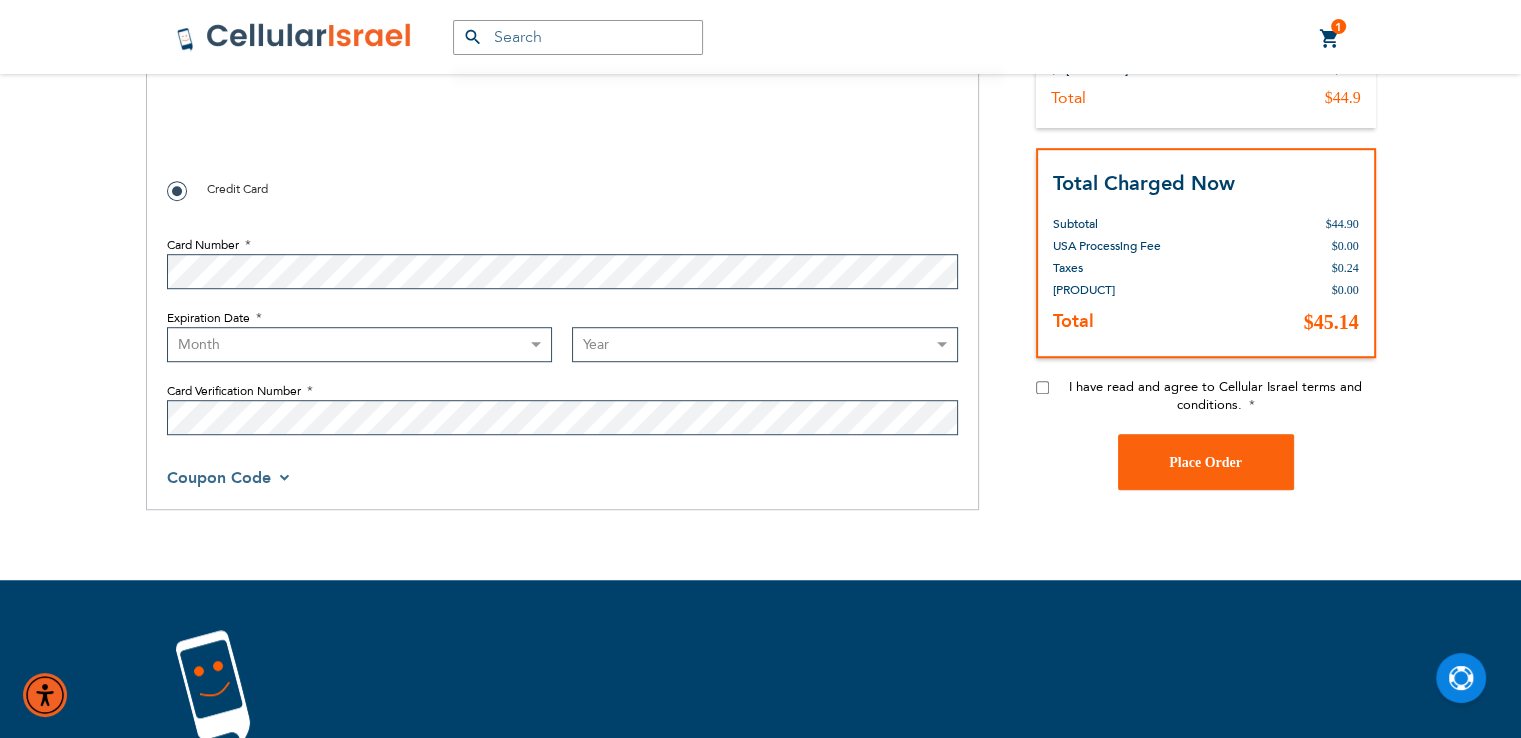 checkbox on "true" 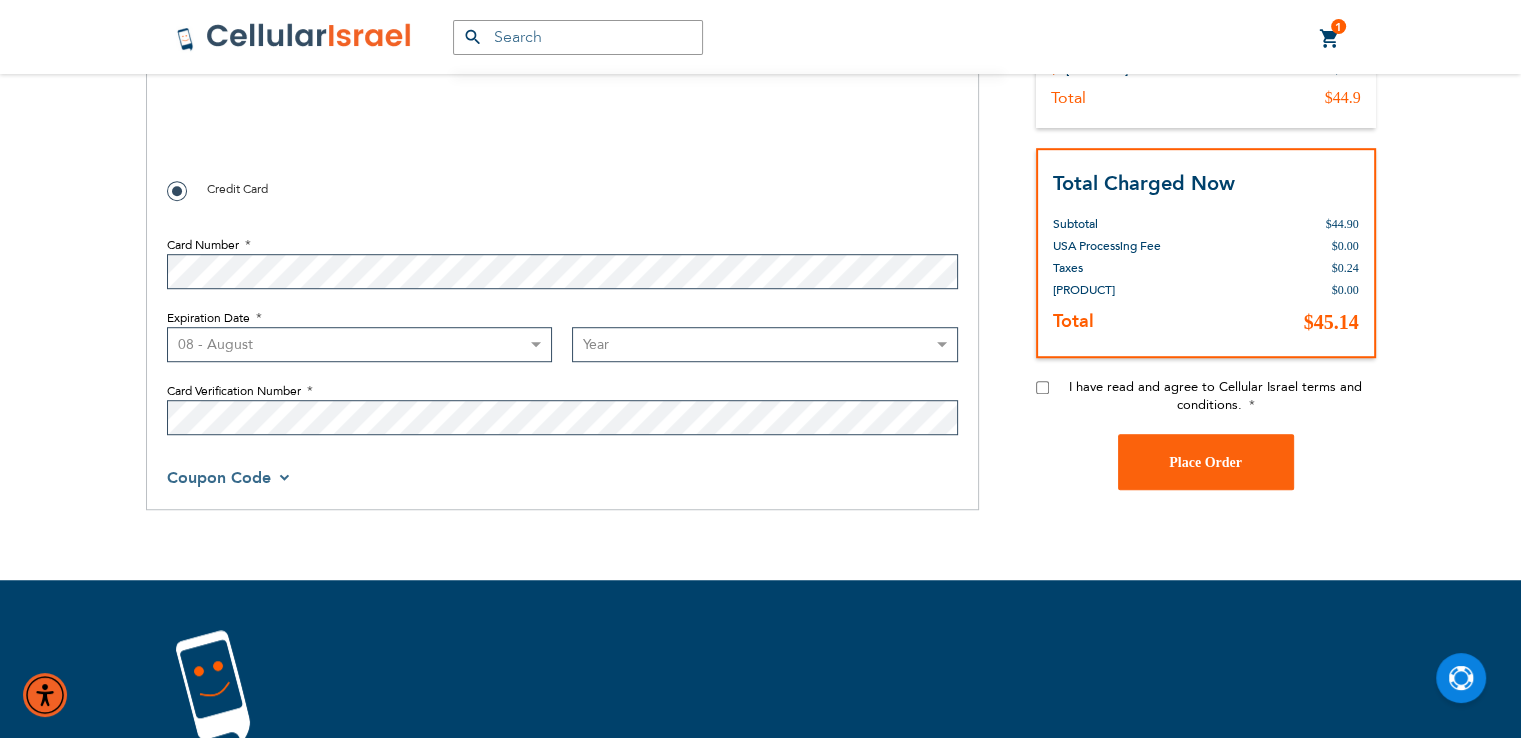 click on "Month 01 - January 02 - February 03 - March 04 - April 05 - May 06 - June 07 - July 08 - August 09 - September 10 - October 11 - November 12 - December" at bounding box center [360, 344] 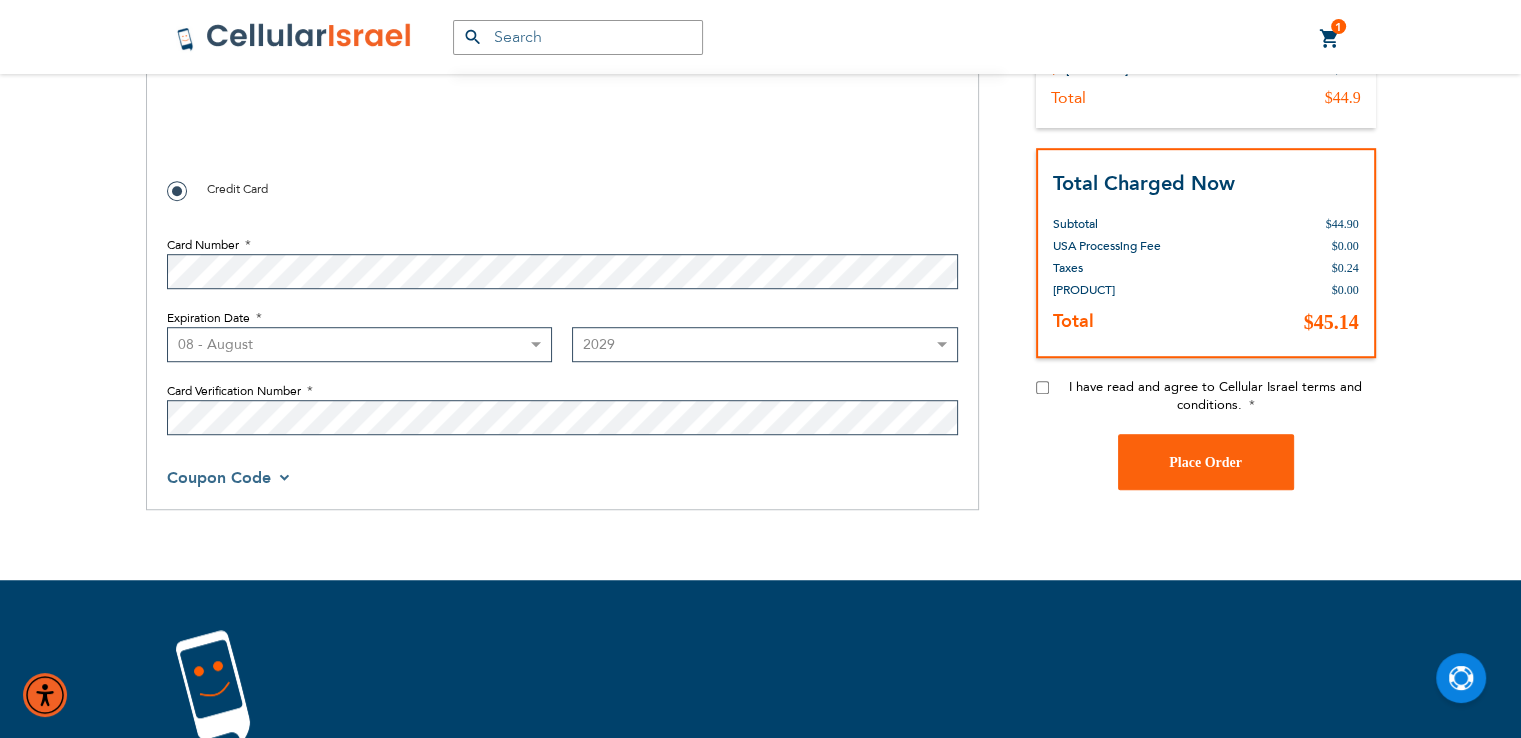 click on "Year 2025 2026 2027 2028 2029 2030 2031 2032 2033 2034 2035 2036 2037 2038 2039 2040" at bounding box center (765, 344) 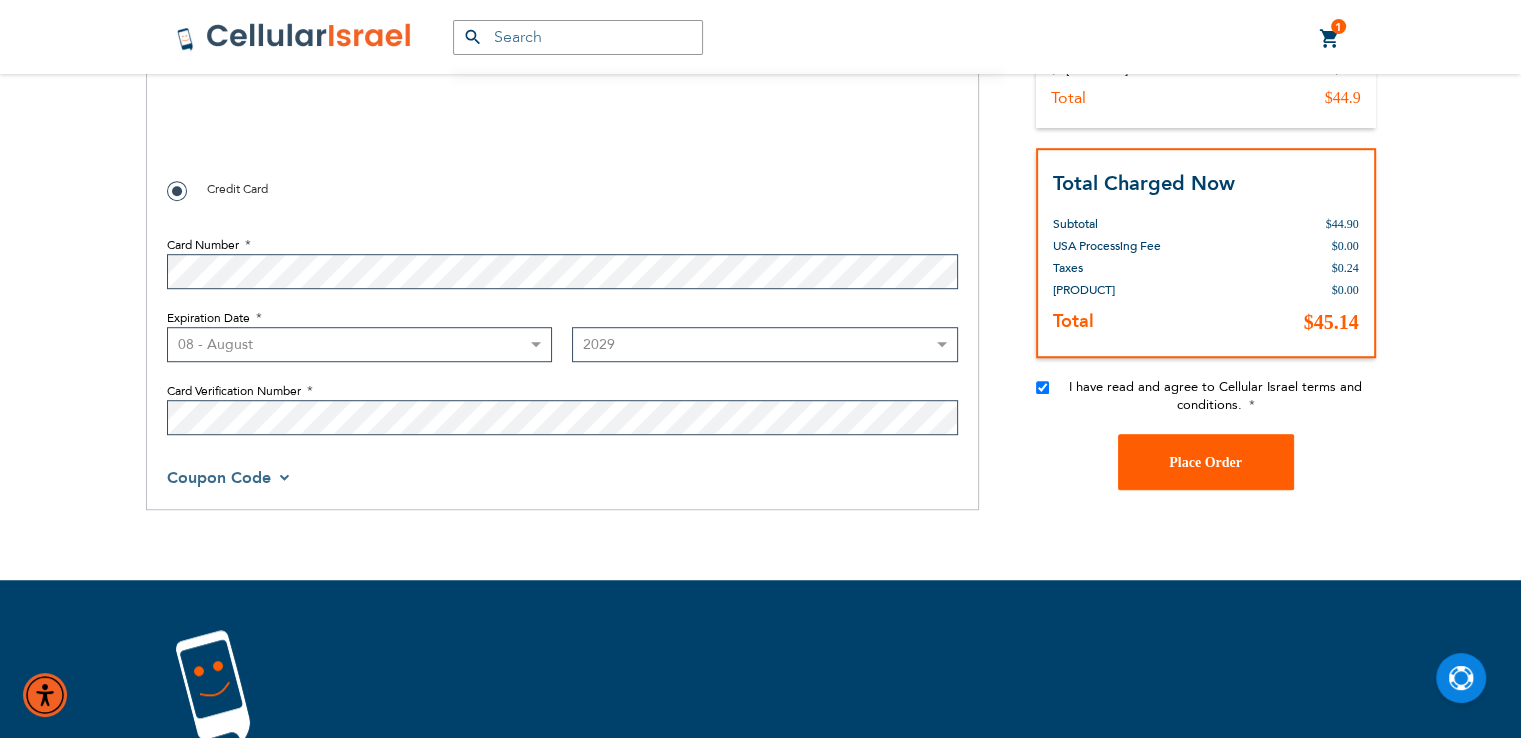 click on "Place Order" at bounding box center [1206, 462] 